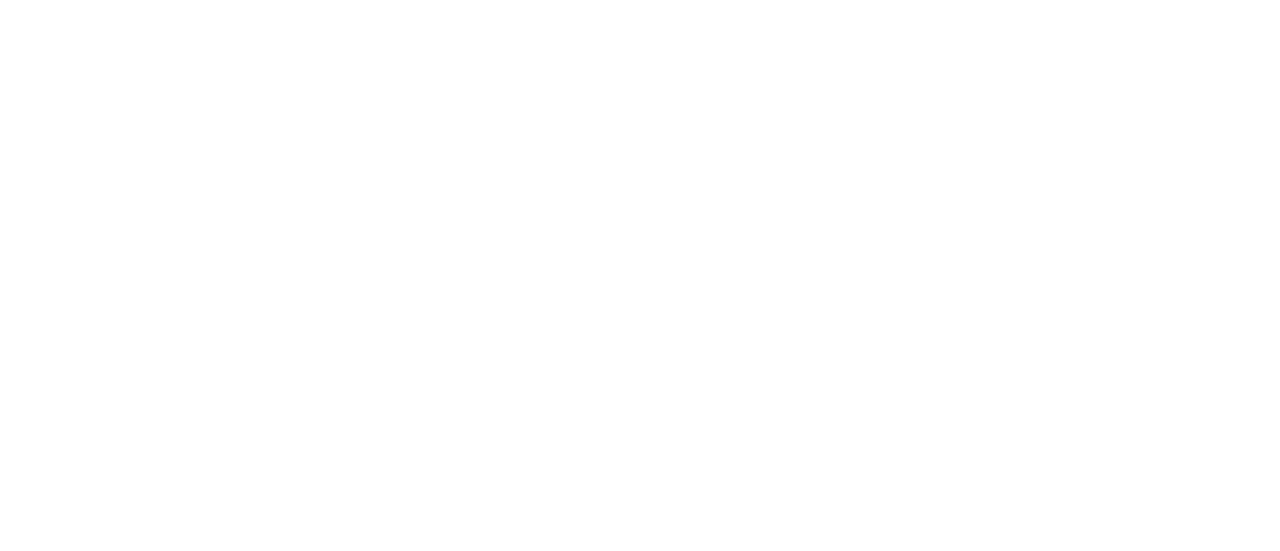 scroll, scrollTop: 0, scrollLeft: 0, axis: both 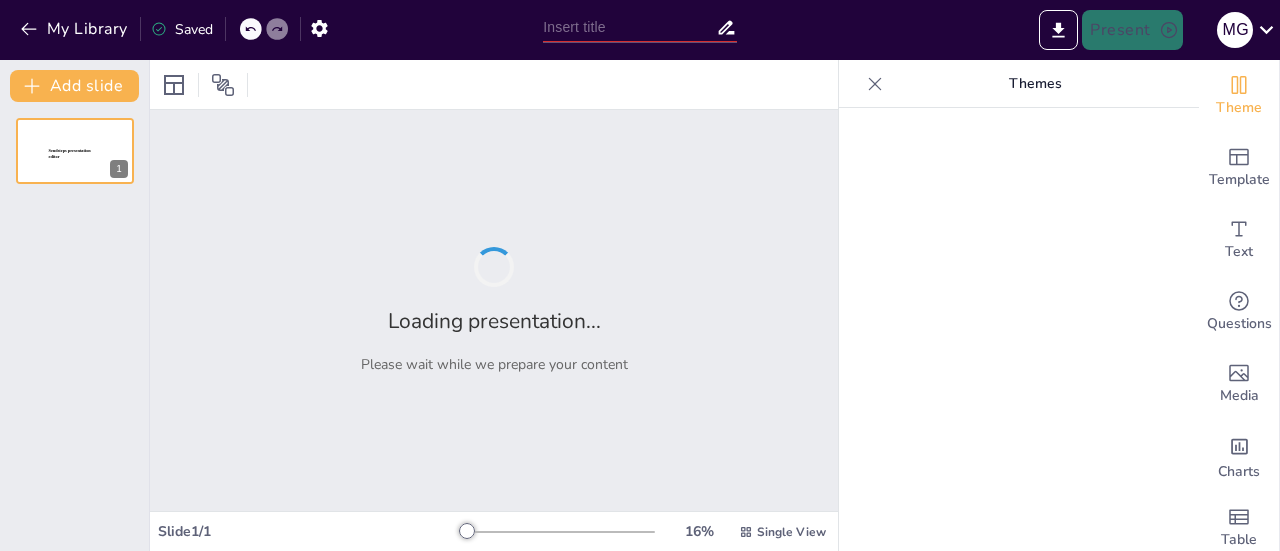 type on "Estrategias Efectivas en Logística y Comercio Exterior: Un Mapa de Procesos" 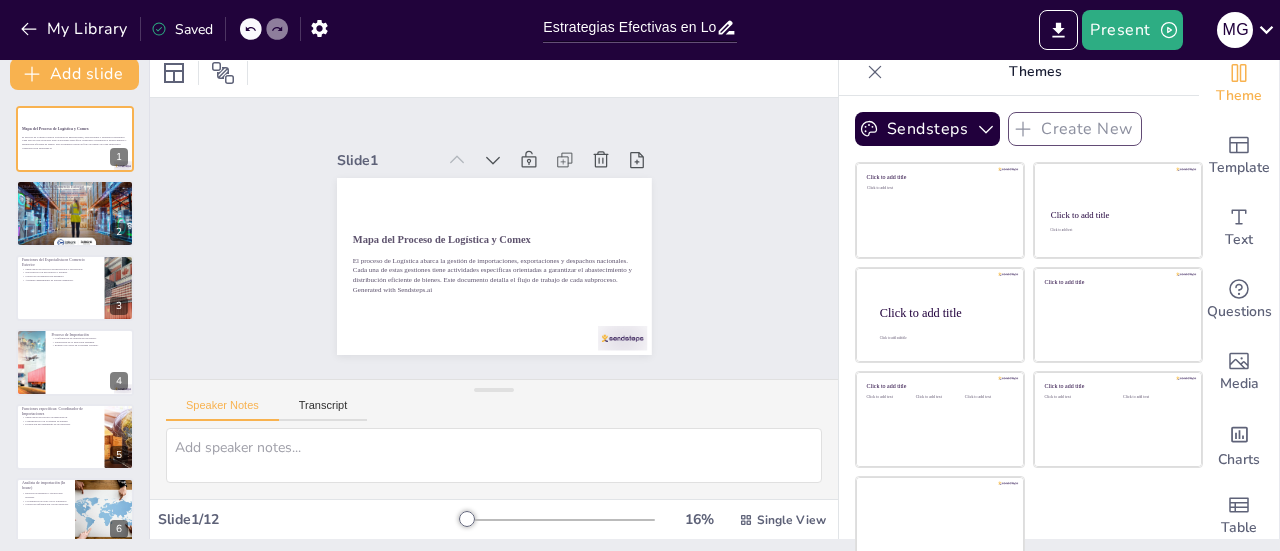 scroll, scrollTop: 0, scrollLeft: 0, axis: both 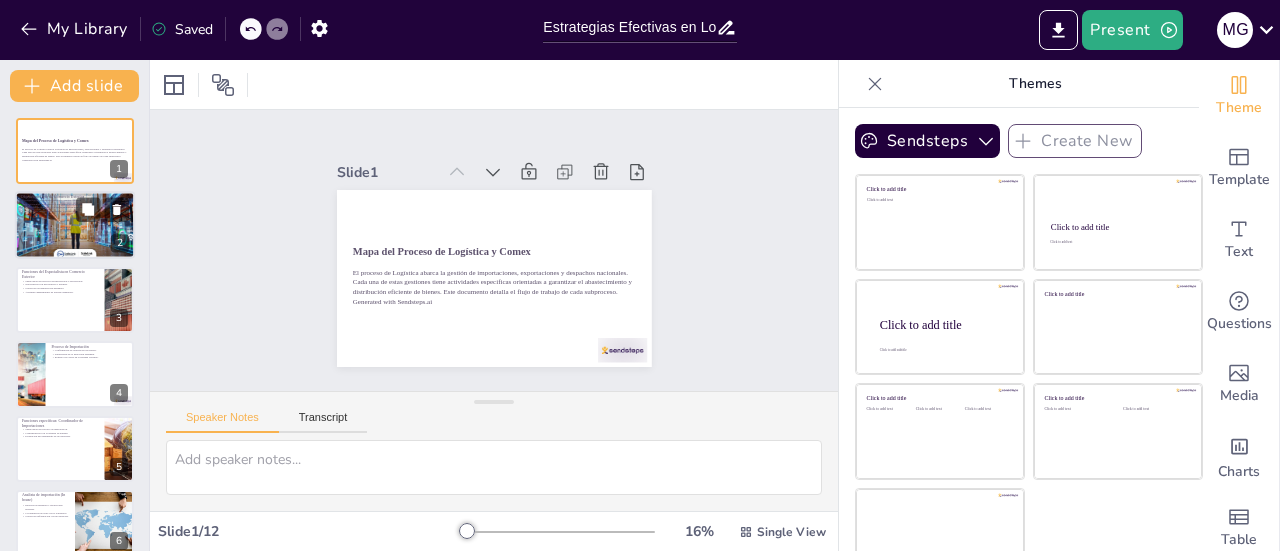 click on "Monitoreo de KPIs y cumplimiento normativo." at bounding box center (75, 212) 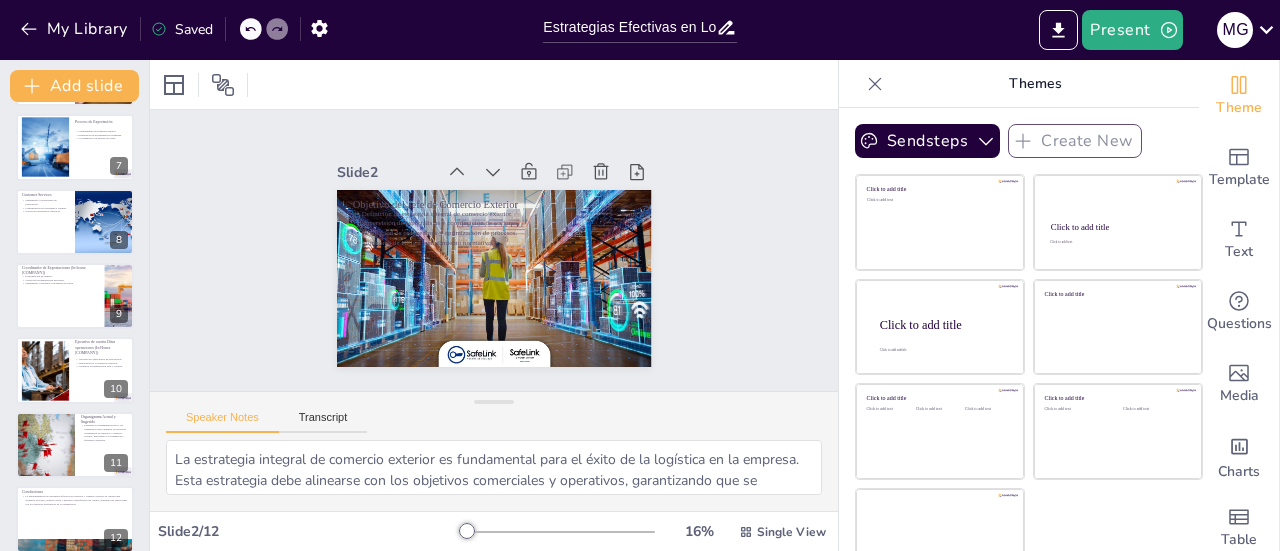 scroll, scrollTop: 467, scrollLeft: 0, axis: vertical 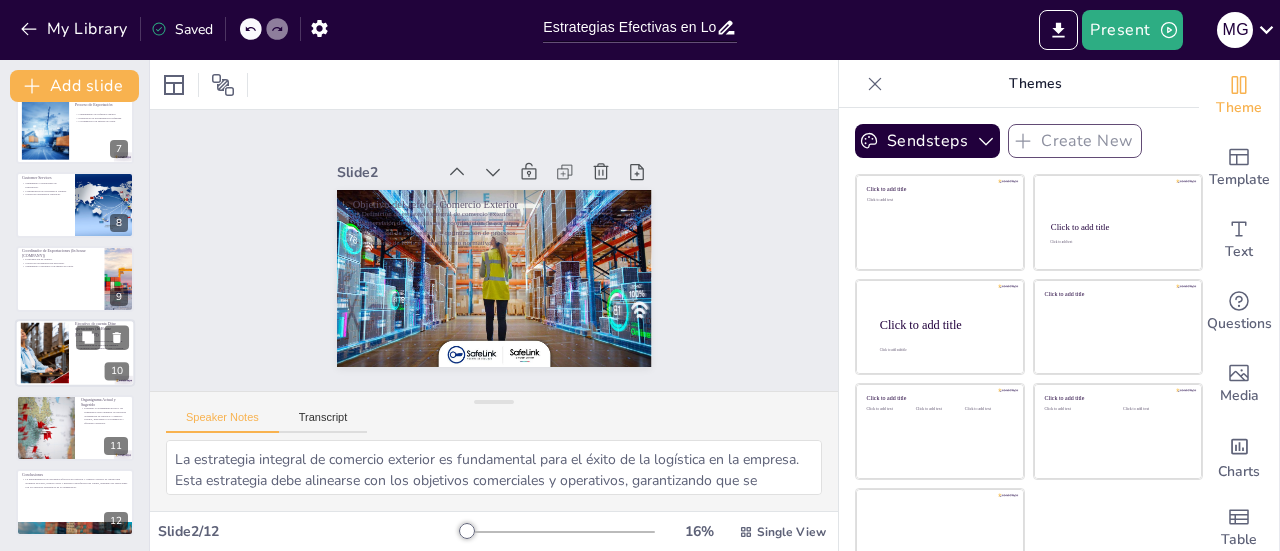 click at bounding box center [75, 354] 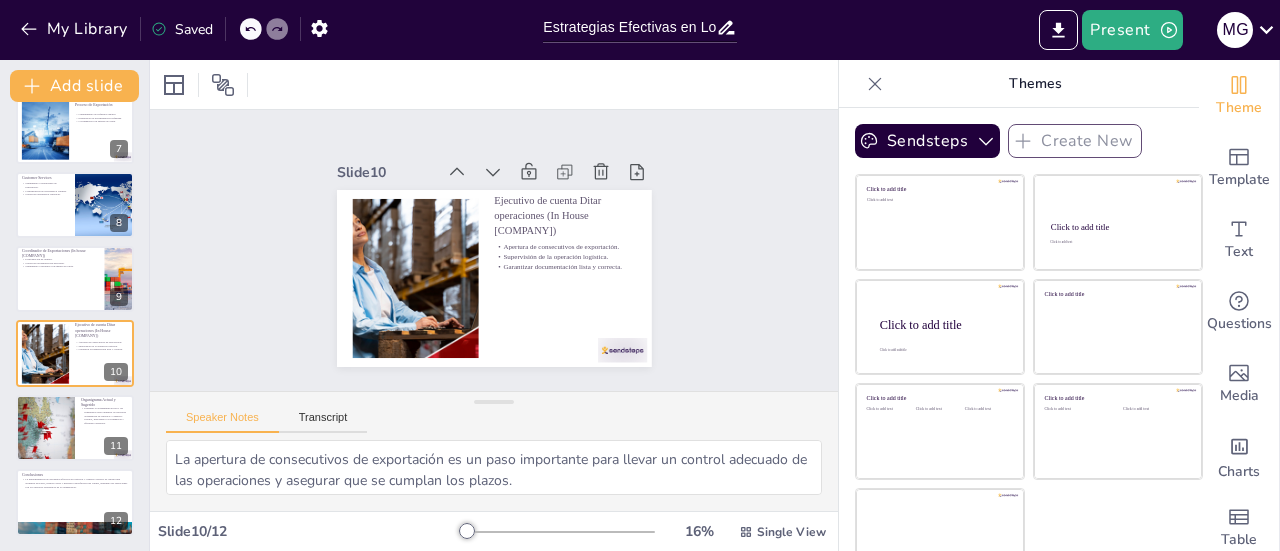 scroll, scrollTop: 0, scrollLeft: 0, axis: both 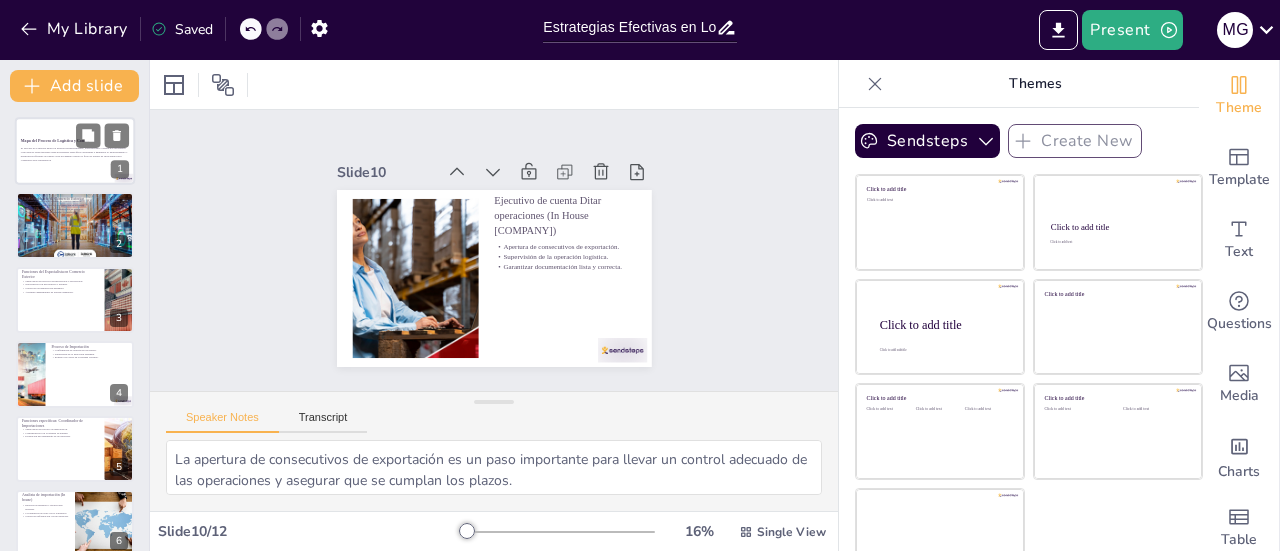 click on "El proceso de Logística abarca la gestión de importaciones, exportaciones y despachos nacionales. Cada una de estas gestiones tiene actividades específicas orientadas a garantizar el abastecimiento y distribución eficiente de bienes. Este documento detalla el flujo de trabajo de cada subproceso. Generated with Sendsteps.ai" at bounding box center [75, 154] 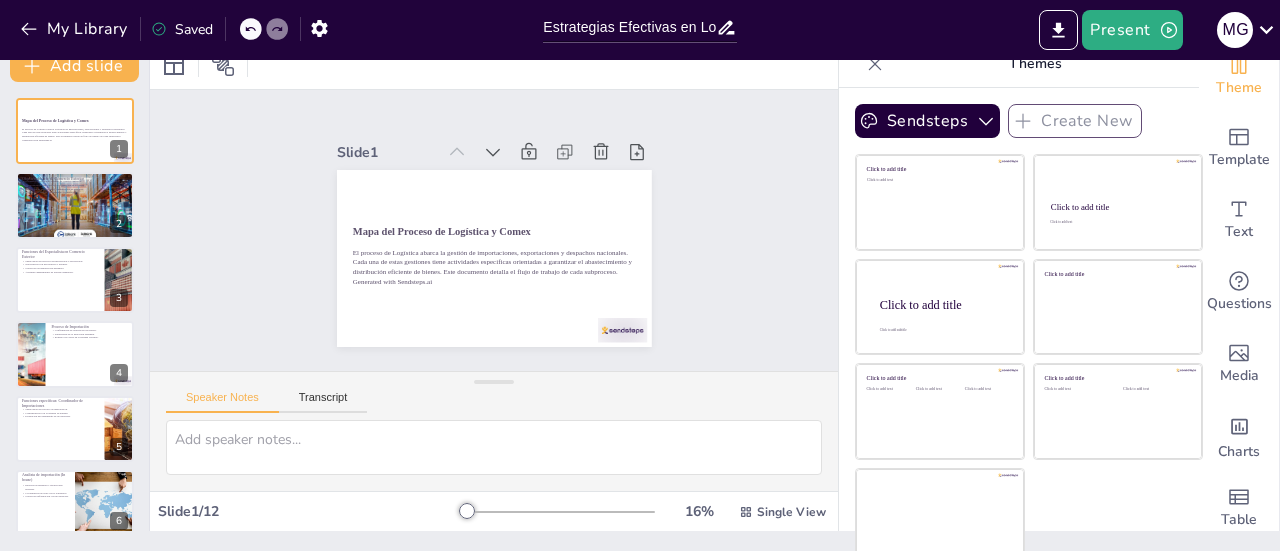 scroll, scrollTop: 29, scrollLeft: 0, axis: vertical 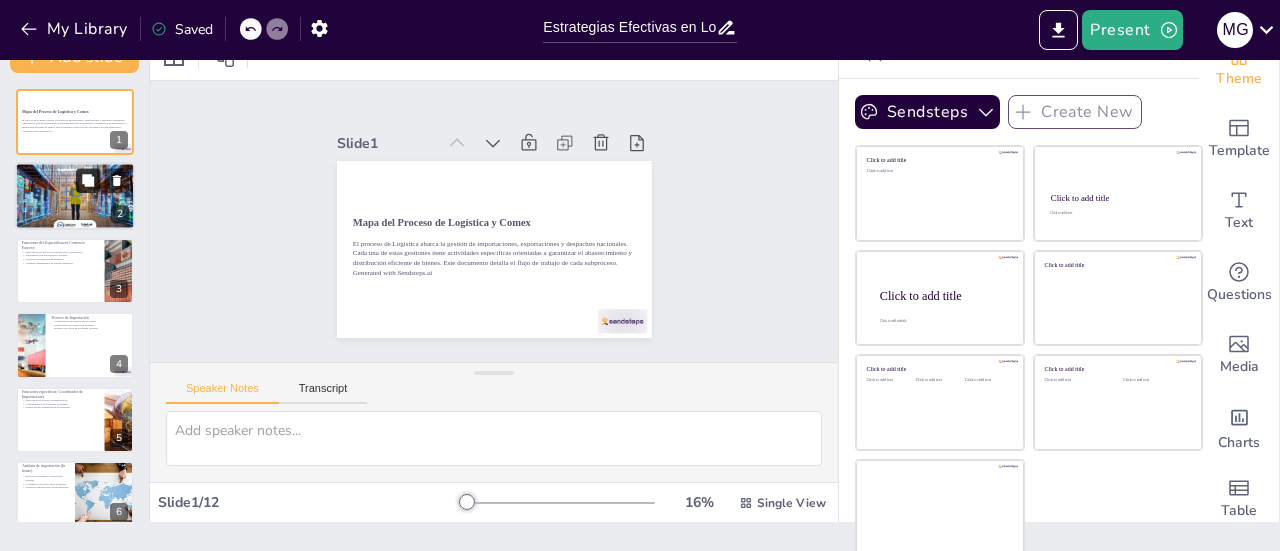 click at bounding box center (88, 181) 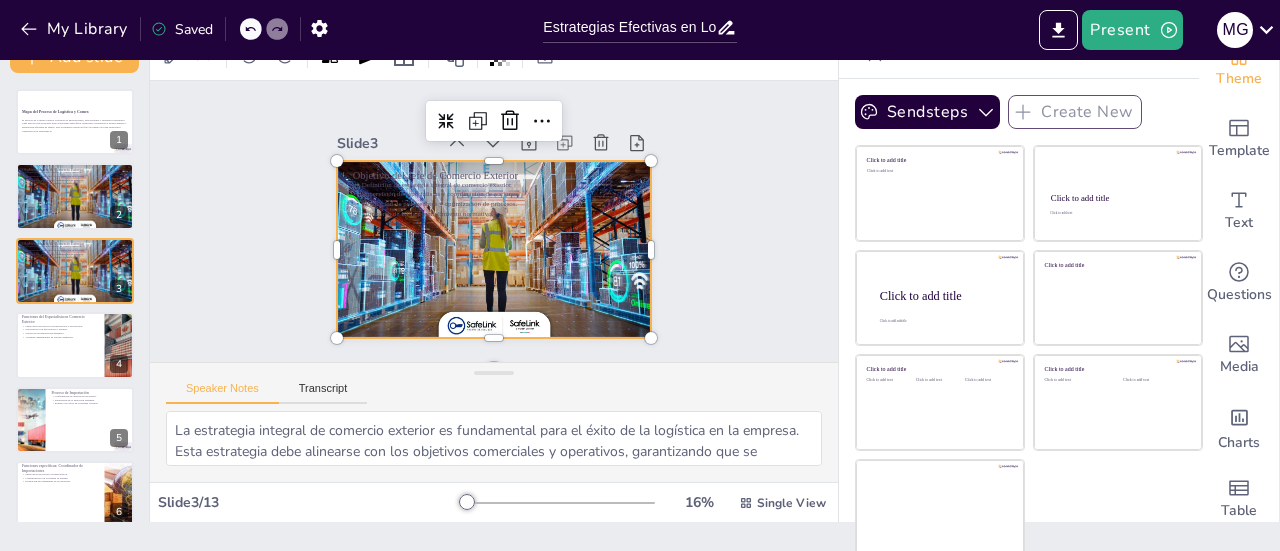 click at bounding box center [494, 249] 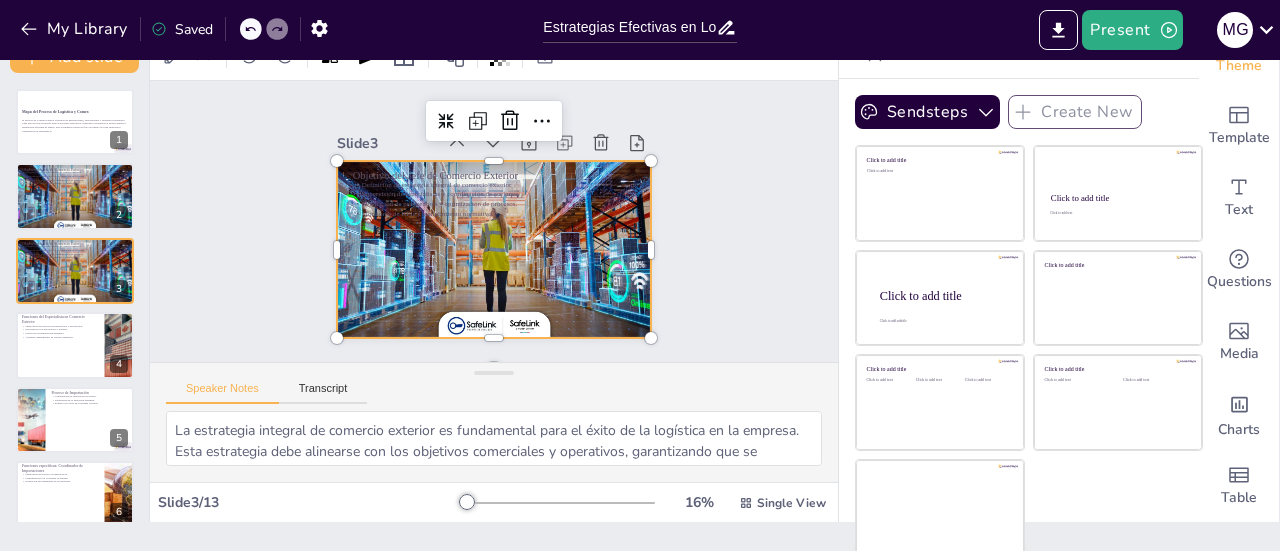 scroll, scrollTop: 0, scrollLeft: 0, axis: both 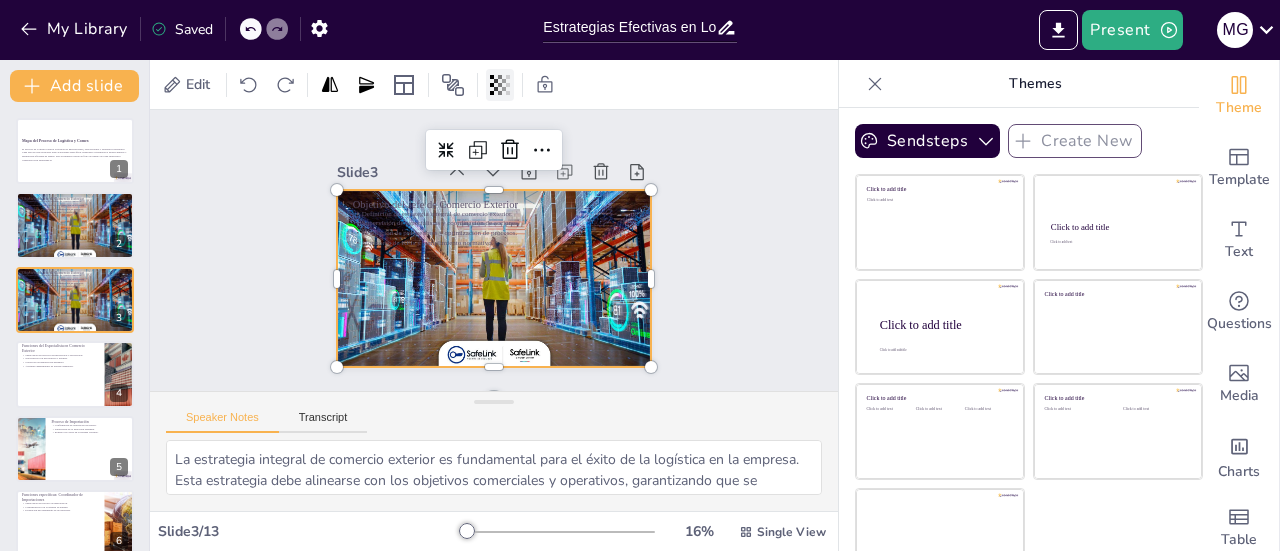 click 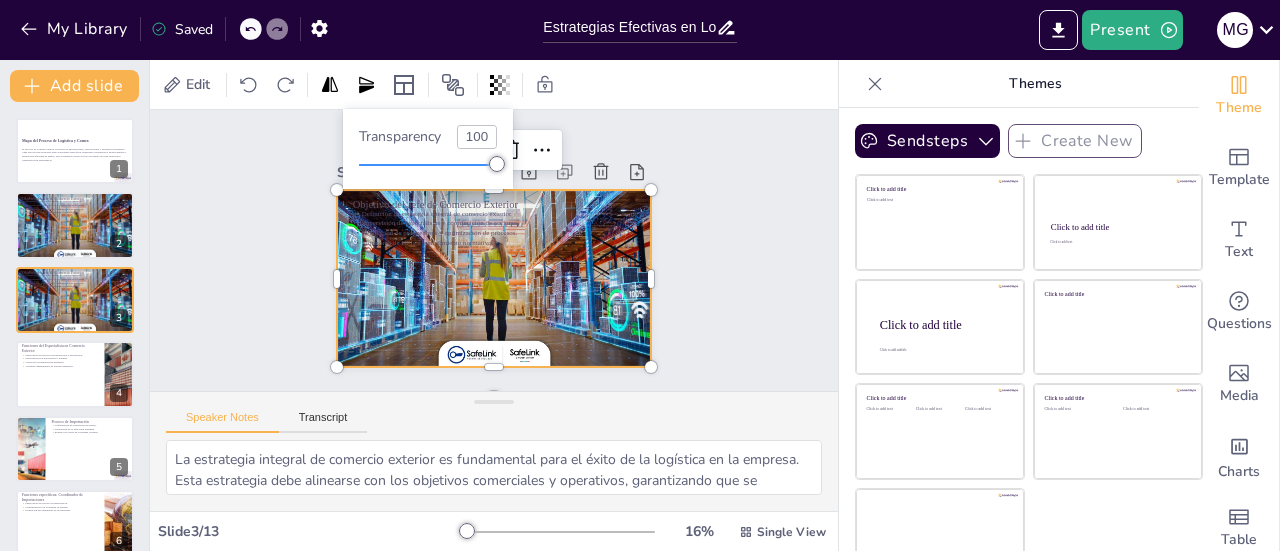 click at bounding box center (494, 278) 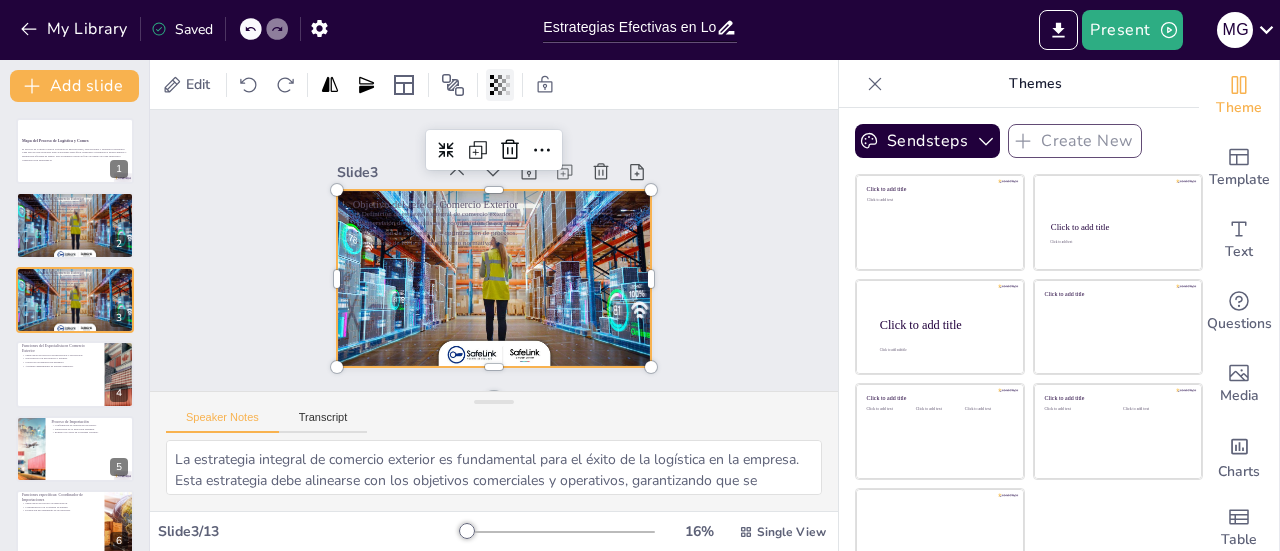 click 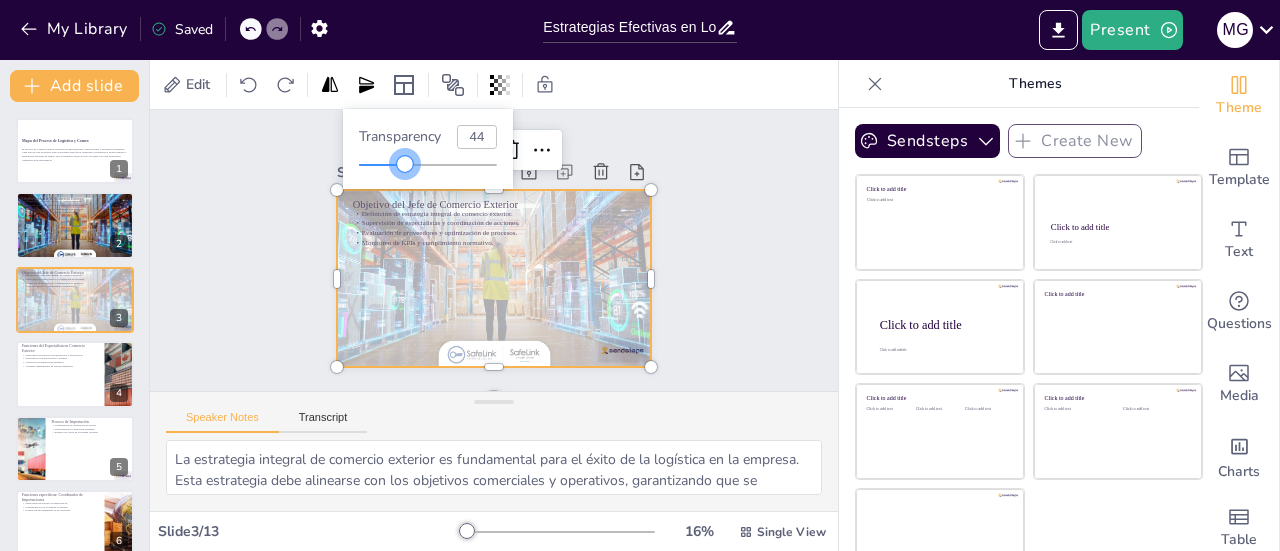 type on "45" 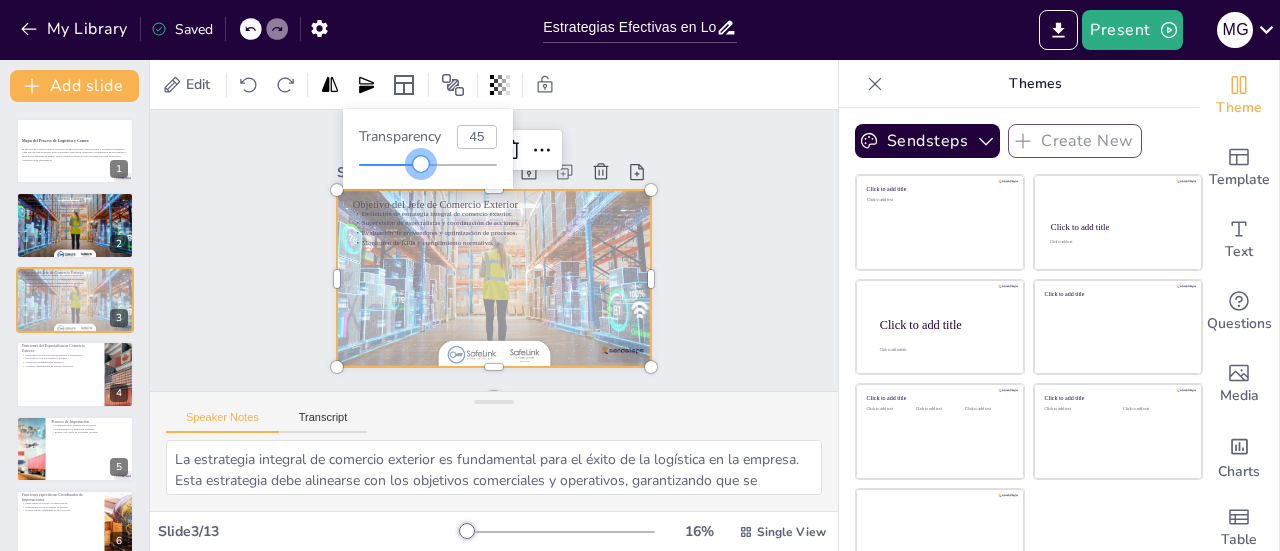 drag, startPoint x: 492, startPoint y: 167, endPoint x: 422, endPoint y: 163, distance: 70.11419 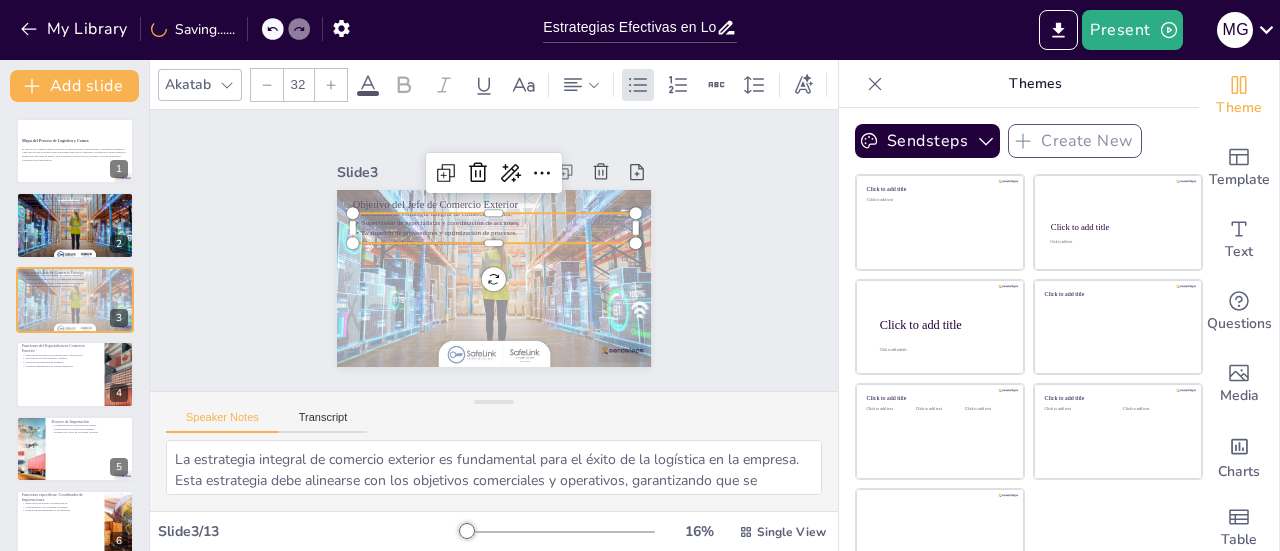 drag, startPoint x: 406, startPoint y: 229, endPoint x: 416, endPoint y: 219, distance: 14.142136 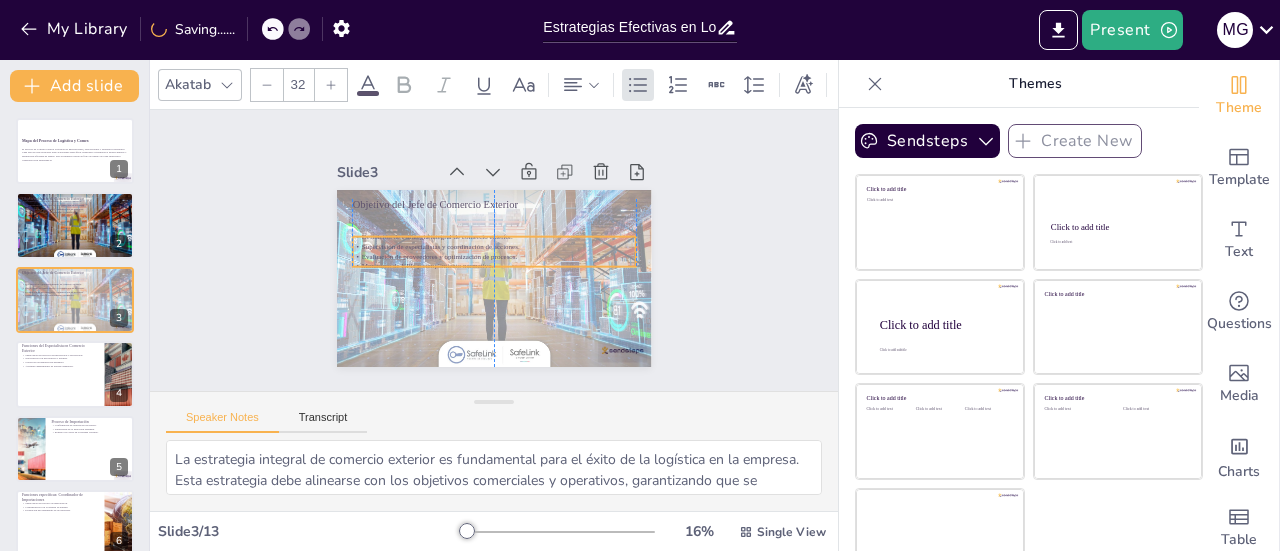 drag, startPoint x: 517, startPoint y: 218, endPoint x: 518, endPoint y: 242, distance: 24.020824 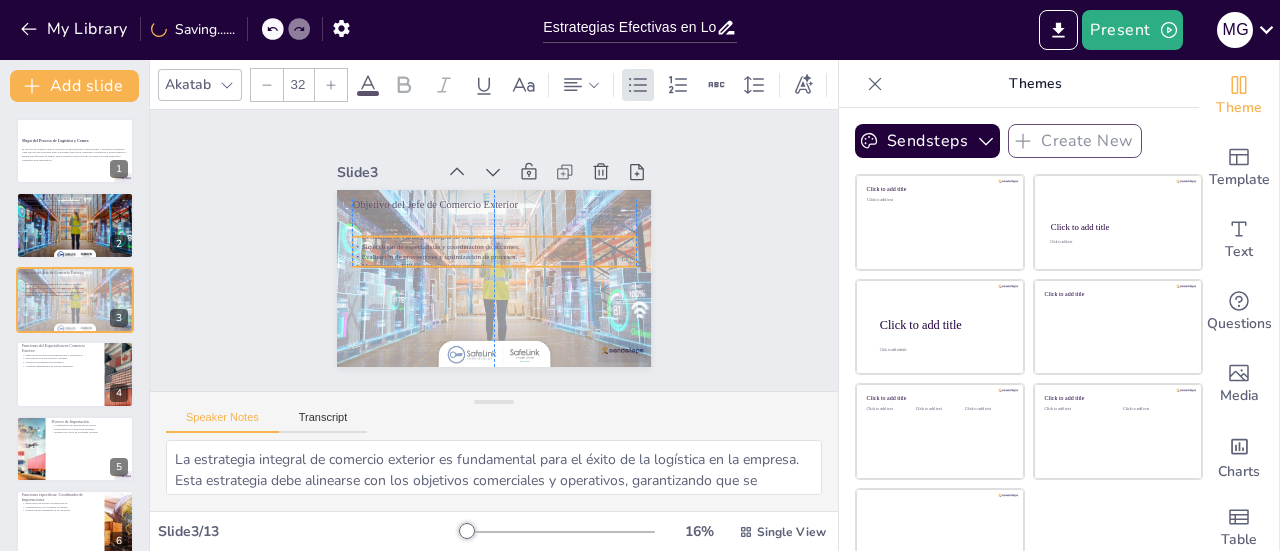 click on "Supervisión de especialistas y coordinación de acciones." at bounding box center (493, 247) 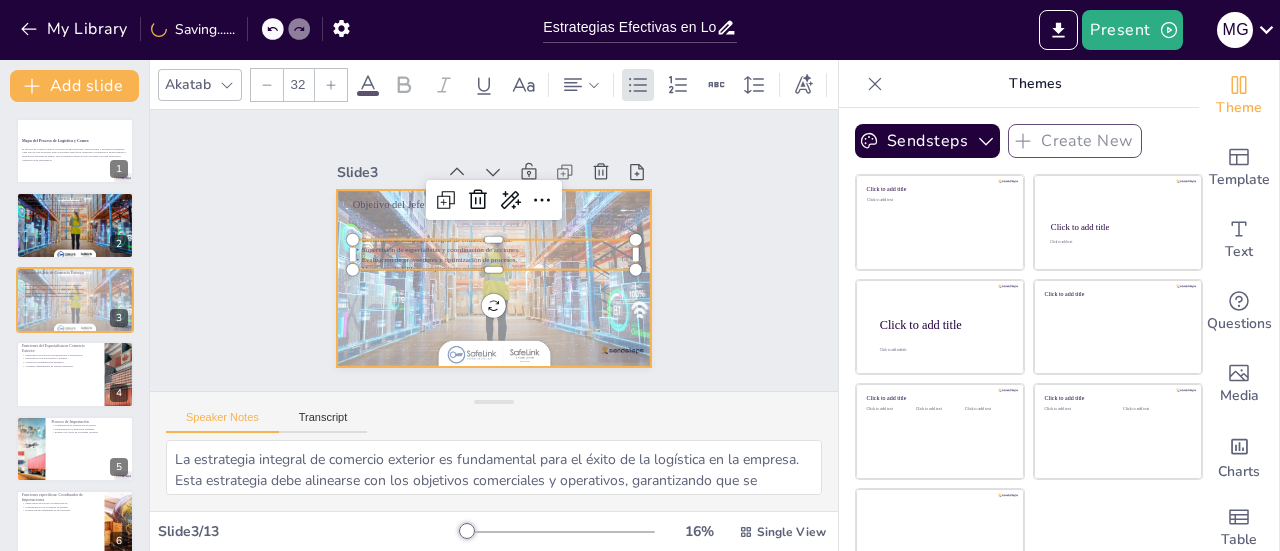 click at bounding box center (494, 278) 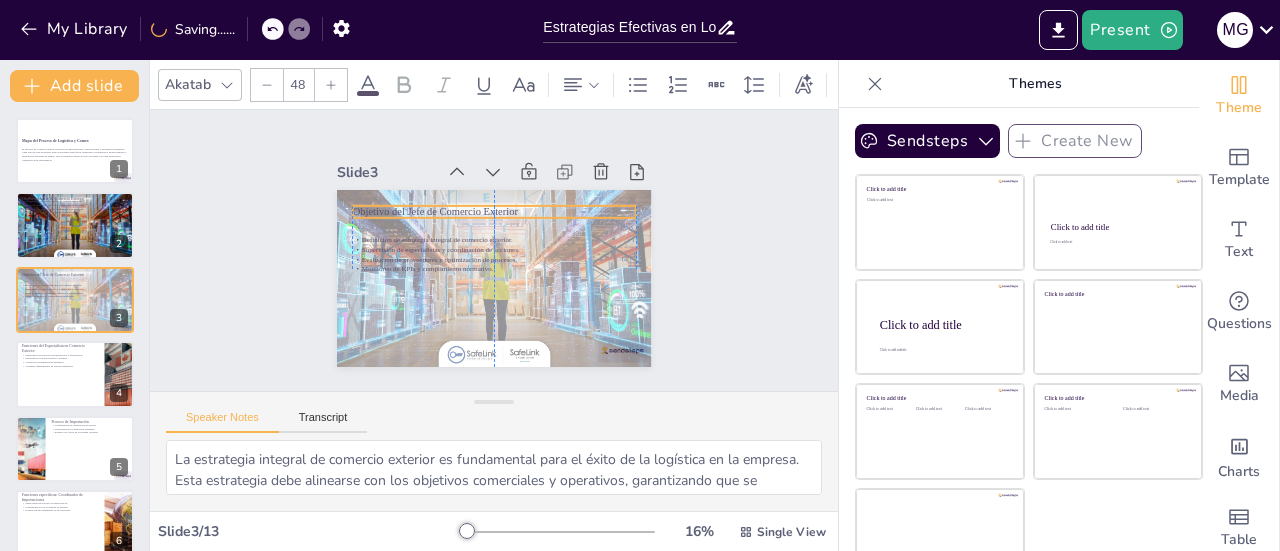 click on "Objetivo del Jefe de Comercio Exterior" at bounding box center [506, 214] 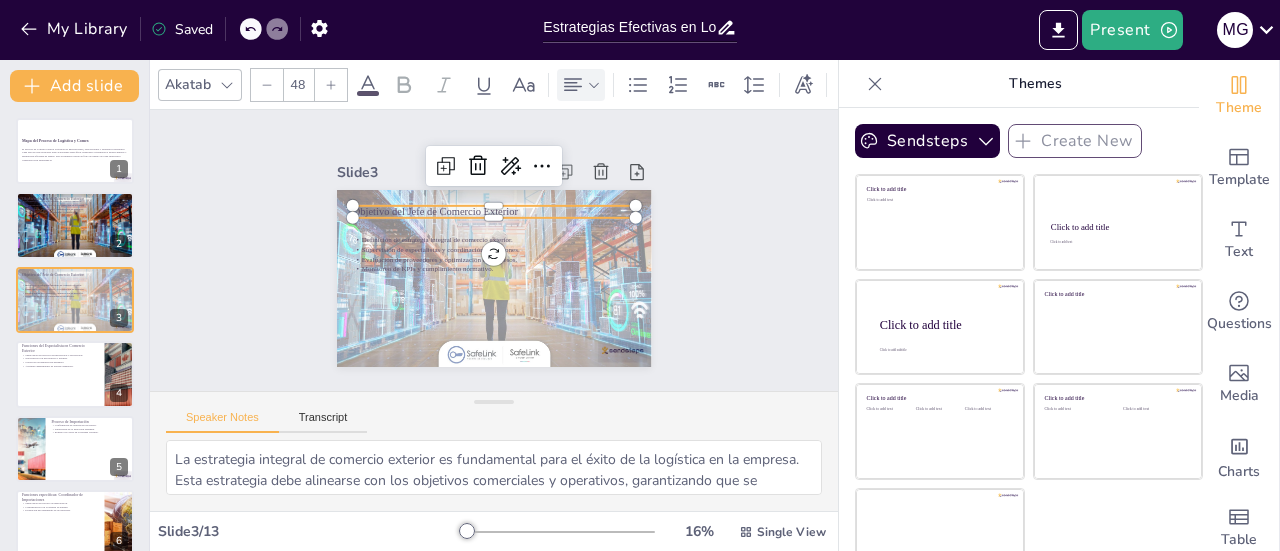 click 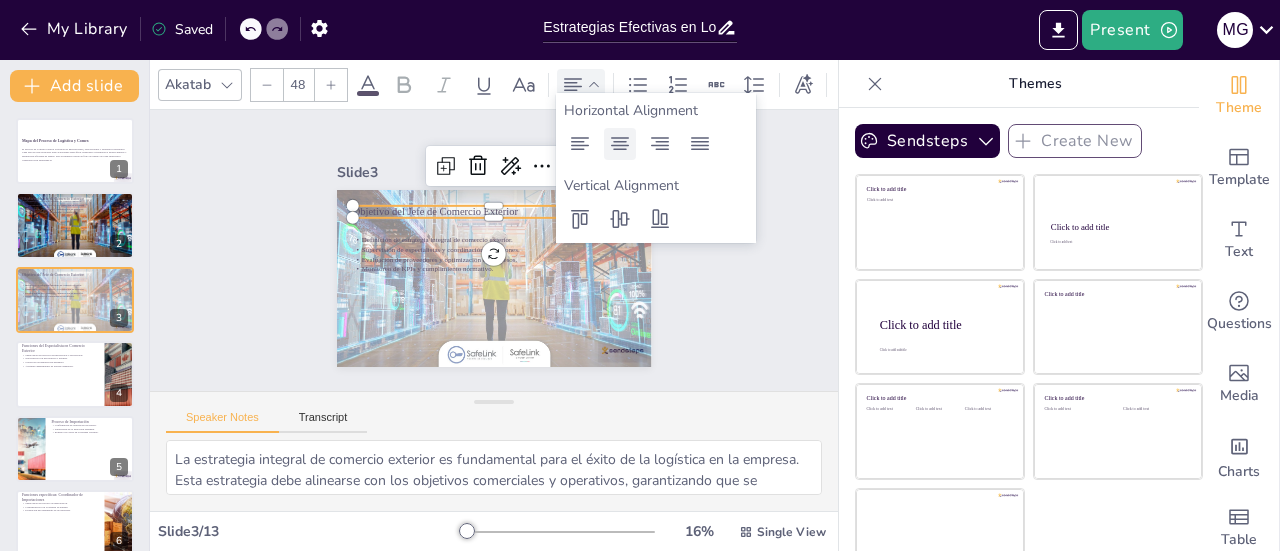 click 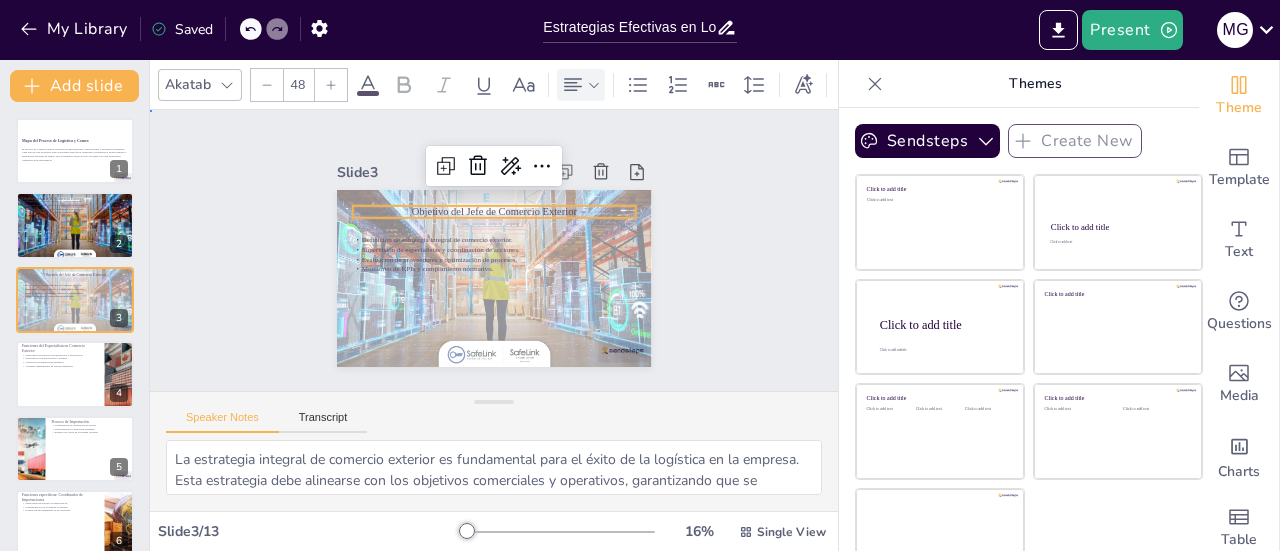 click on "Slide  1 Mapa del Proceso de Logística y Comex El proceso de Logística abarca la gestión de importaciones, exportaciones y despachos nacionales. Cada una de estas gestiones tiene actividades específicas orientadas a garantizar el abastecimiento y distribución eficiente de bienes. Este documento detalla el flujo de trabajo de cada subproceso. Generated with Sendsteps.ai Slide  2 Objetivo del Jefe de Comercio Exterior Definición de estrategia integral de comercio exterior. Supervisión de especialistas y coordinación de acciones. Evaluación de proveedores y optimización de procesos. Monitoreo de KPIs y cumplimiento normativo. Slide  3 Objetivo del Jefe de Comercio Exterior Definición de estrategia integral de comercio exterior. Supervisión de especialistas y coordinación de acciones. Evaluación de proveedores y optimización de procesos. Monitoreo de KPIs y cumplimiento normativo. Slide  4 Funciones del Especialista en Comercio Exterior Supervisión de procesos de importación y exportación. 5 6 7" at bounding box center [494, 250] 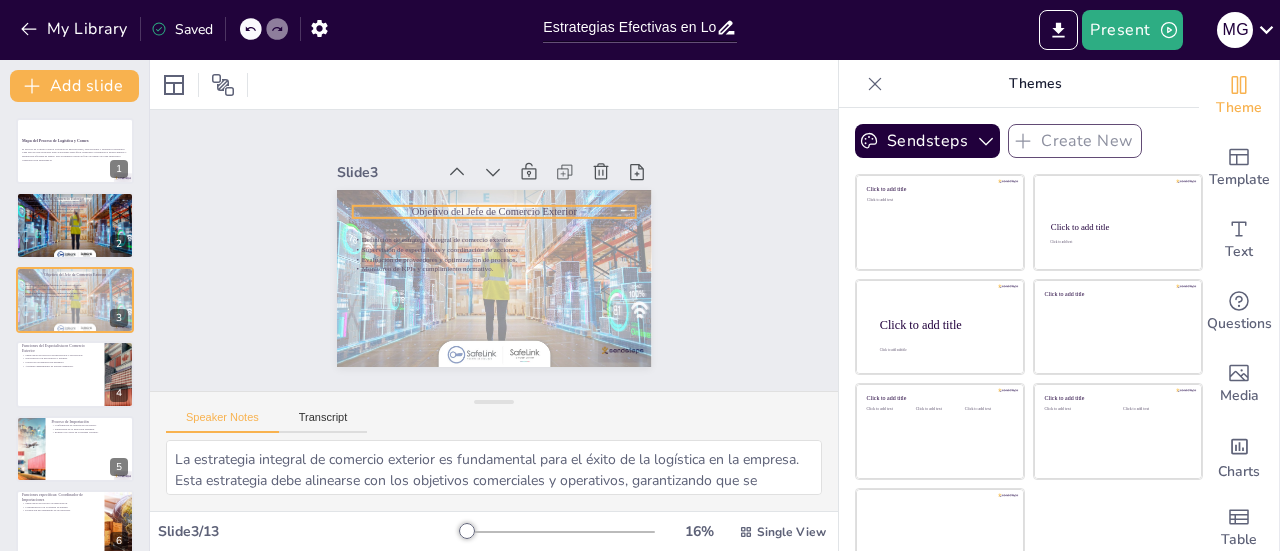click on "Objetivo del Jefe de Comercio Exterior" at bounding box center [493, 211] 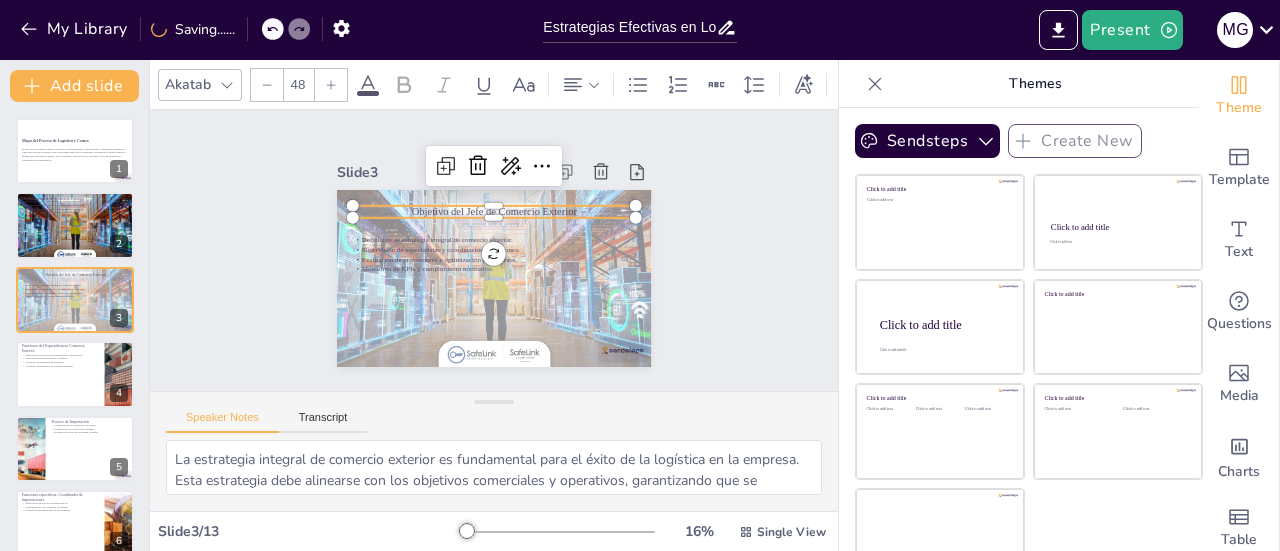 click at bounding box center [368, 93] 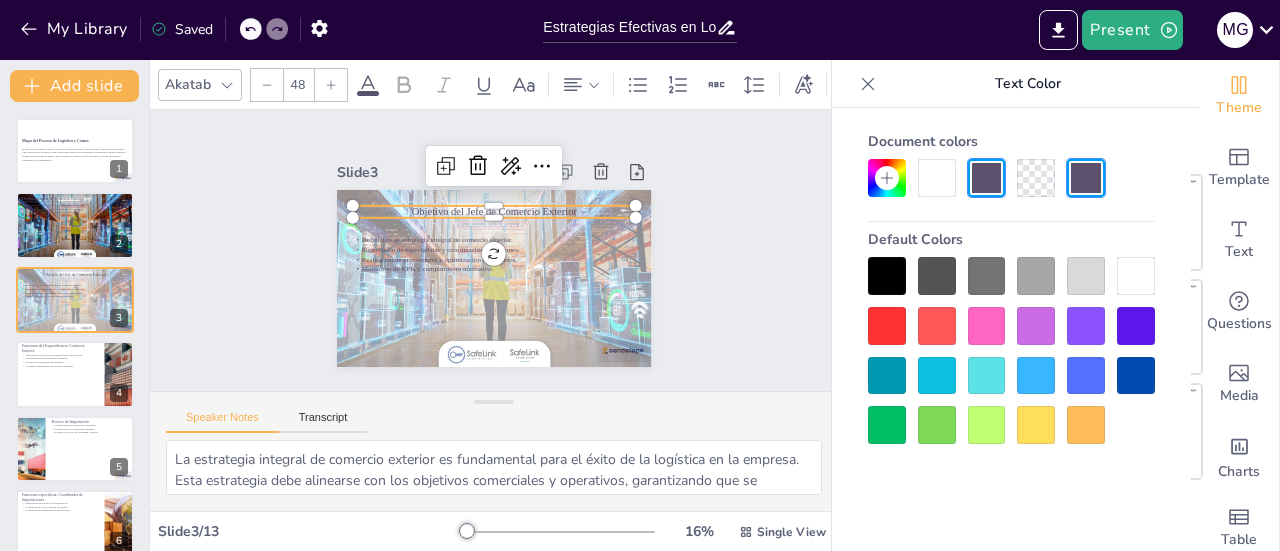 click at bounding box center (887, 276) 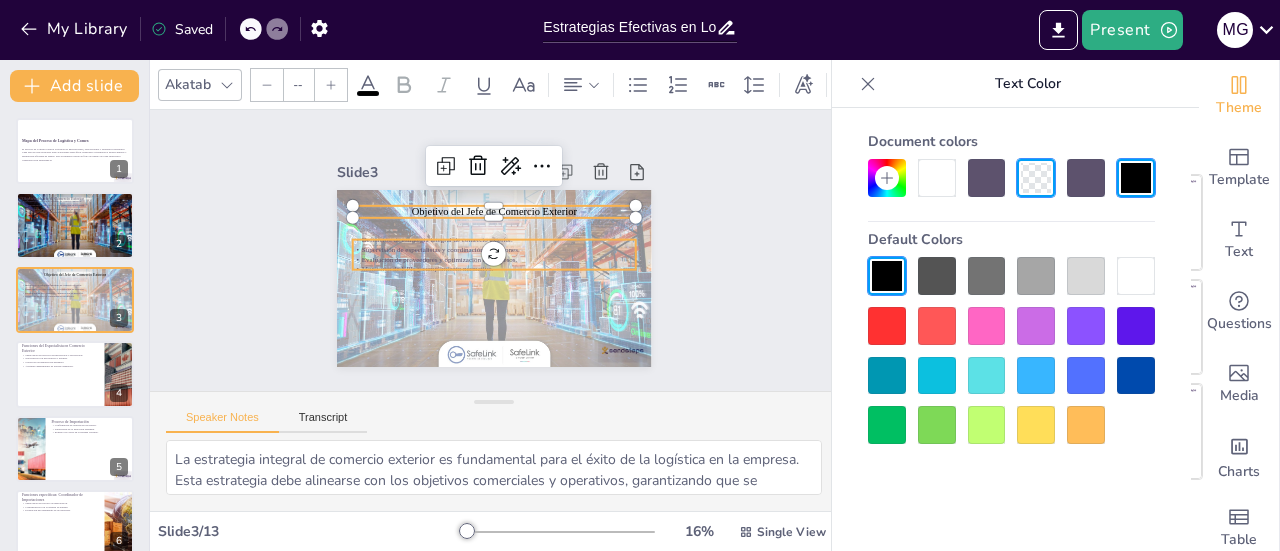 type on "32" 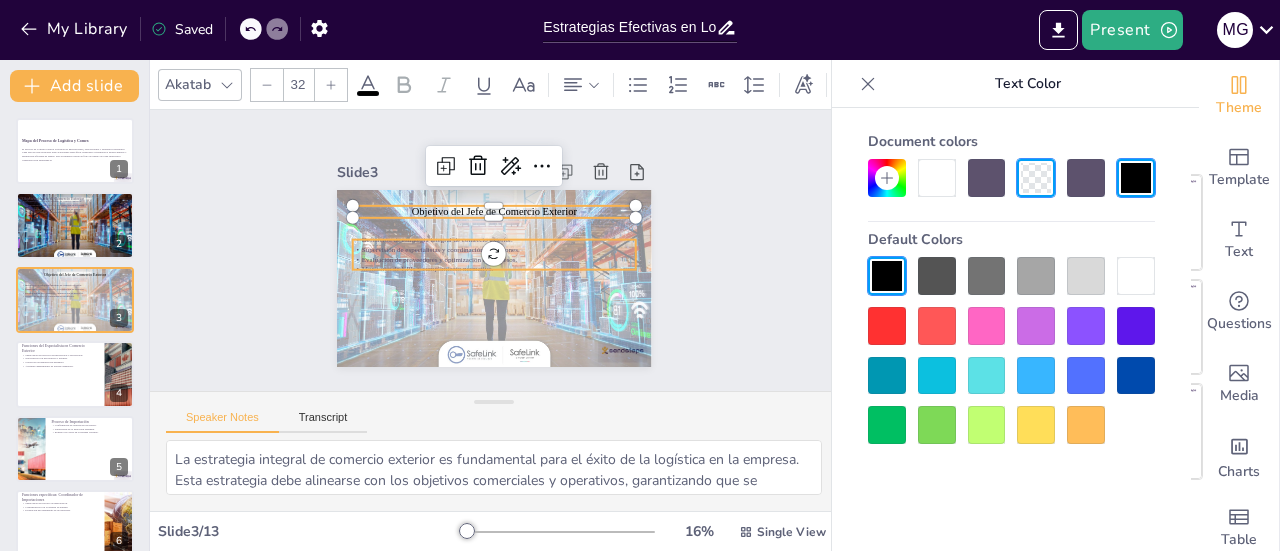 click on "Evaluación de proveedores y optimización de procesos." at bounding box center (493, 259) 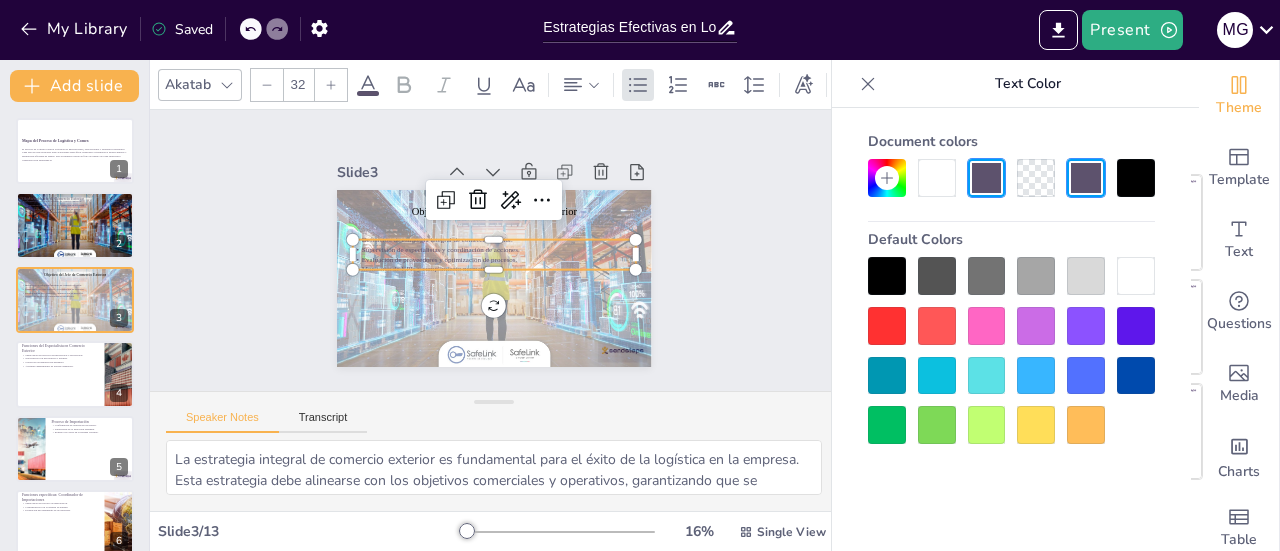 click at bounding box center (887, 276) 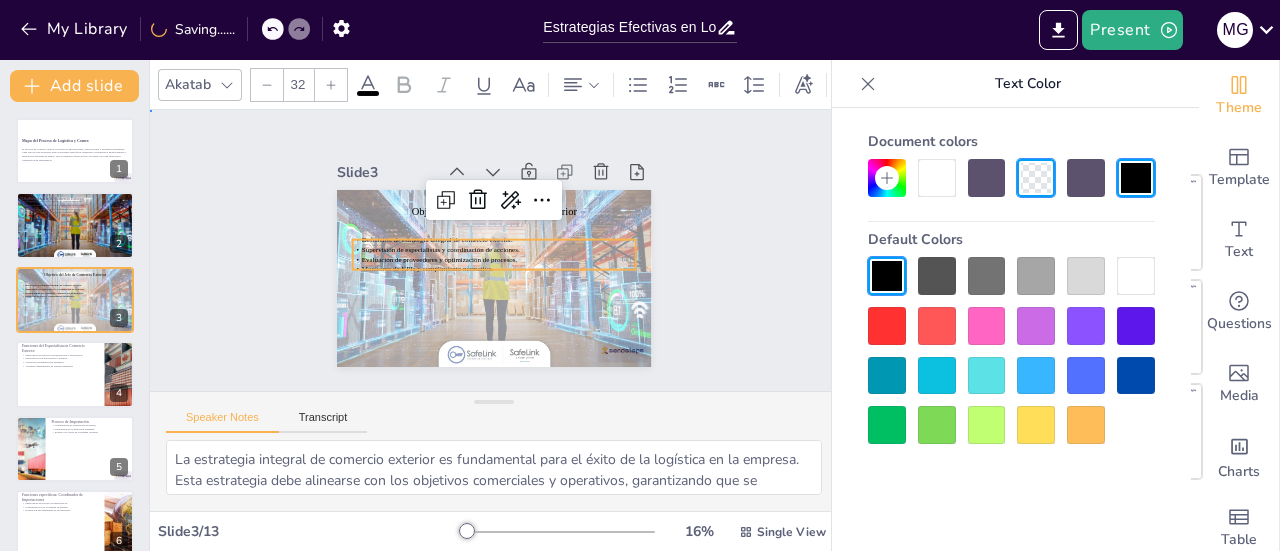 click on "Slide  1 Mapa del Proceso de Logística y Comex El proceso de Logística abarca la gestión de importaciones, exportaciones y despachos nacionales. Cada una de estas gestiones tiene actividades específicas orientadas a garantizar el abastecimiento y distribución eficiente de bienes. Este documento detalla el flujo de trabajo de cada subproceso. Generated with Sendsteps.ai Slide  2 Objetivo del Jefe de Comercio Exterior Definición de estrategia integral de comercio exterior. Supervisión de especialistas y coordinación de acciones. Evaluación de proveedores y optimización de procesos. Monitoreo de KPIs y cumplimiento normativo. Slide  3 Objetivo del Jefe de Comercio Exterior Definición de estrategia integral de comercio exterior. Supervisión de especialistas y coordinación de acciones. Evaluación de proveedores y optimización de procesos. Monitoreo de KPIs y cumplimiento normativo. Slide  4 Funciones del Especialista en Comercio Exterior Supervisión de procesos de importación y exportación. 5 6 7" at bounding box center [494, 250] 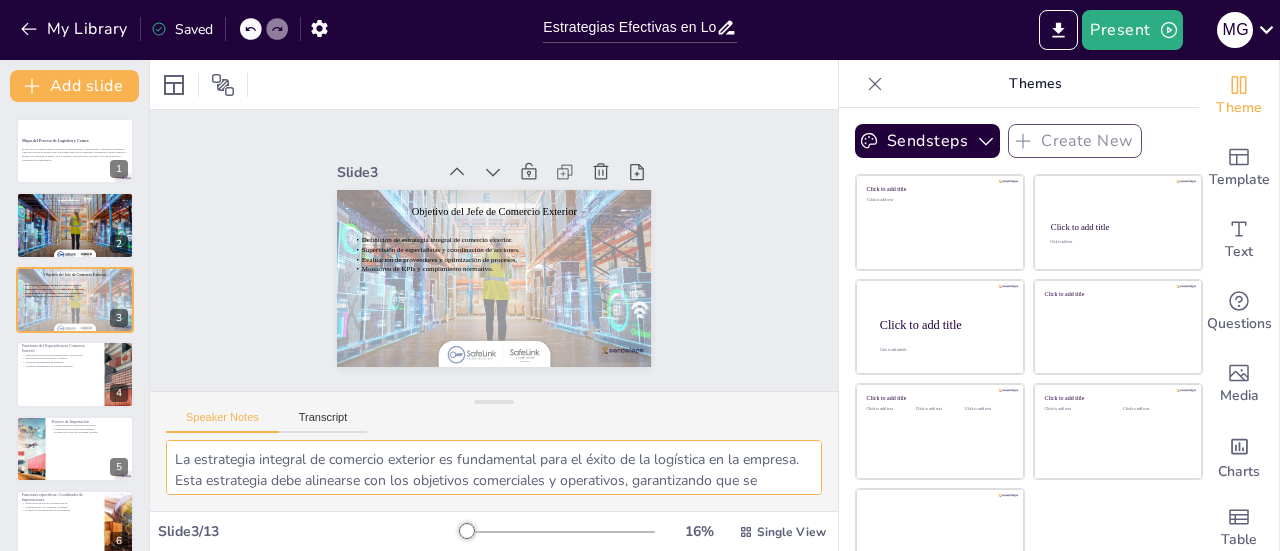 click on "La estrategia integral de comercio exterior es fundamental para el éxito de la logística en la empresa. Esta estrategia debe alinearse con los objetivos comerciales y operativos, garantizando que se cumplan las normativas y se optimicen los costos.
La supervisión de los especialistas en comercio exterior y distribución nacional asegura la sinergia operativa entre las diferentes áreas. Esto es crucial para el cumplimiento de los tiempos y costos establecidos.
La evaluación de proveedores críticos permite identificar oportunidades de mejora en la cadena logística. Además, la optimización de procesos es esencial para reducir costos y mejorar la eficiencia.
El monitoreo de indicadores clave de desempeño (KPIs) es vital para medir el éxito de las operaciones logísticas. Asegurarse de que se cumplan las normativas es igualmente importante para evitar sanciones y mejorar la reputación de la empresa." at bounding box center [494, 467] 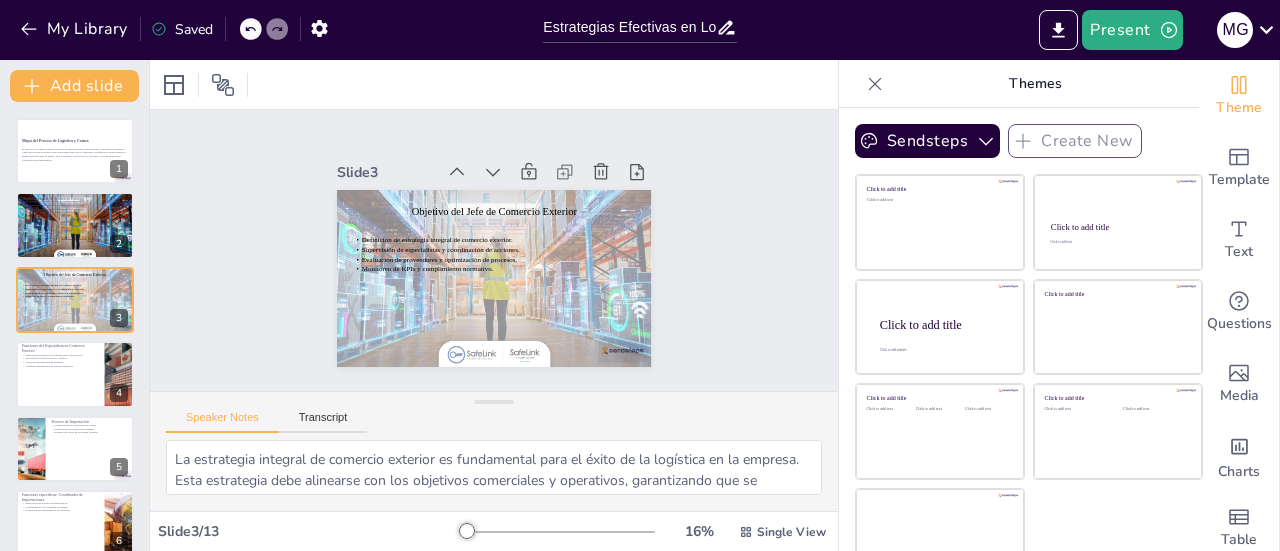 click on "Slide  1 Mapa del Proceso de Logística y Comex El proceso de Logística abarca la gestión de importaciones, exportaciones y despachos nacionales. Cada una de estas gestiones tiene actividades específicas orientadas a garantizar el abastecimiento y distribución eficiente de bienes. Este documento detalla el flujo de trabajo de cada subproceso. Generated with Sendsteps.ai Slide  2 Objetivo del Jefe de Comercio Exterior Definición de estrategia integral de comercio exterior. Supervisión de especialistas y coordinación de acciones. Evaluación de proveedores y optimización de procesos. Monitoreo de KPIs y cumplimiento normativo. Slide  3 Objetivo del Jefe de Comercio Exterior Definición de estrategia integral de comercio exterior. Supervisión de especialistas y coordinación de acciones. Evaluación de proveedores y optimización de procesos. Monitoreo de KPIs y cumplimiento normativo. Slide  4 Funciones del Especialista en Comercio Exterior Supervisión de procesos de importación y exportación. 5 6 7" at bounding box center (494, 250) 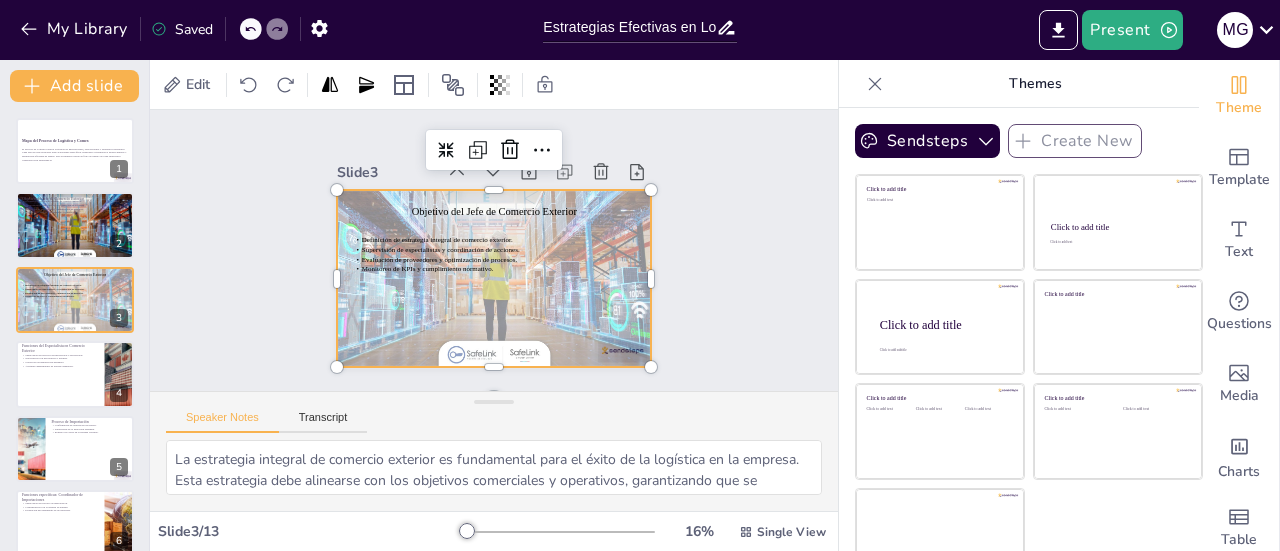 click at bounding box center (494, 278) 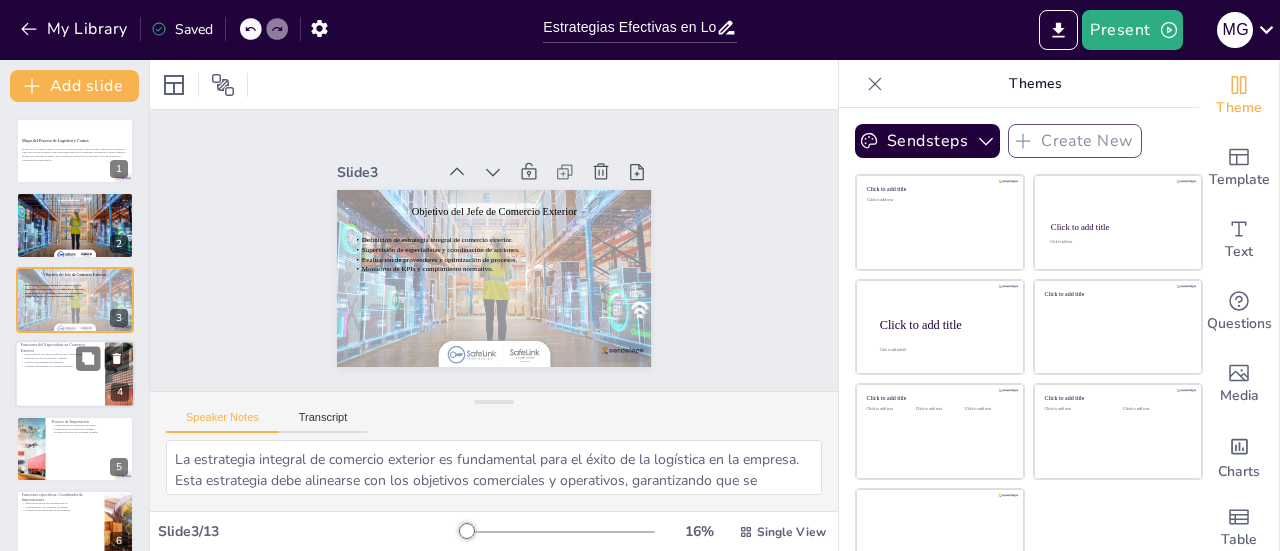 click on "Supervisión de procesos de importación y exportación." at bounding box center (60, 355) 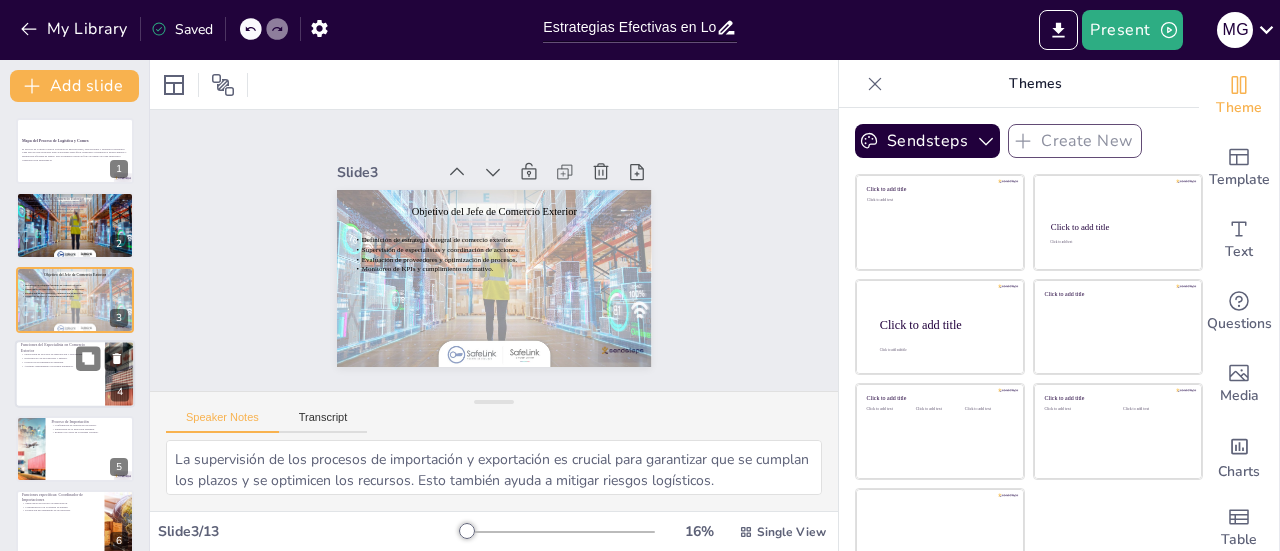 scroll, scrollTop: 48, scrollLeft: 0, axis: vertical 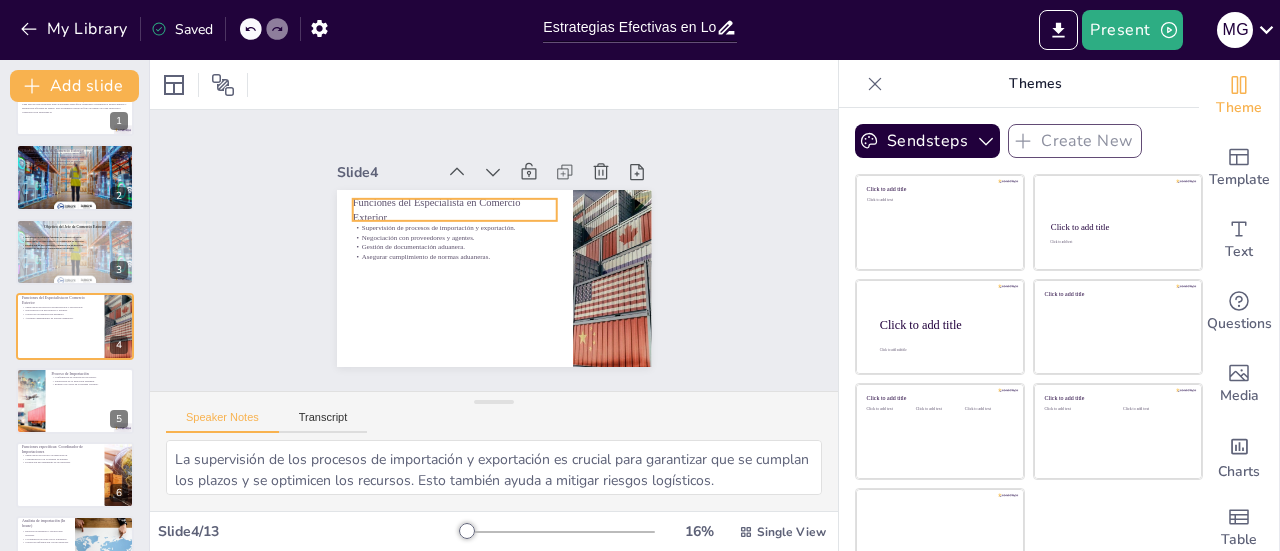 click on "Funciones del Especialista en Comercio Exterior" at bounding box center [454, 209] 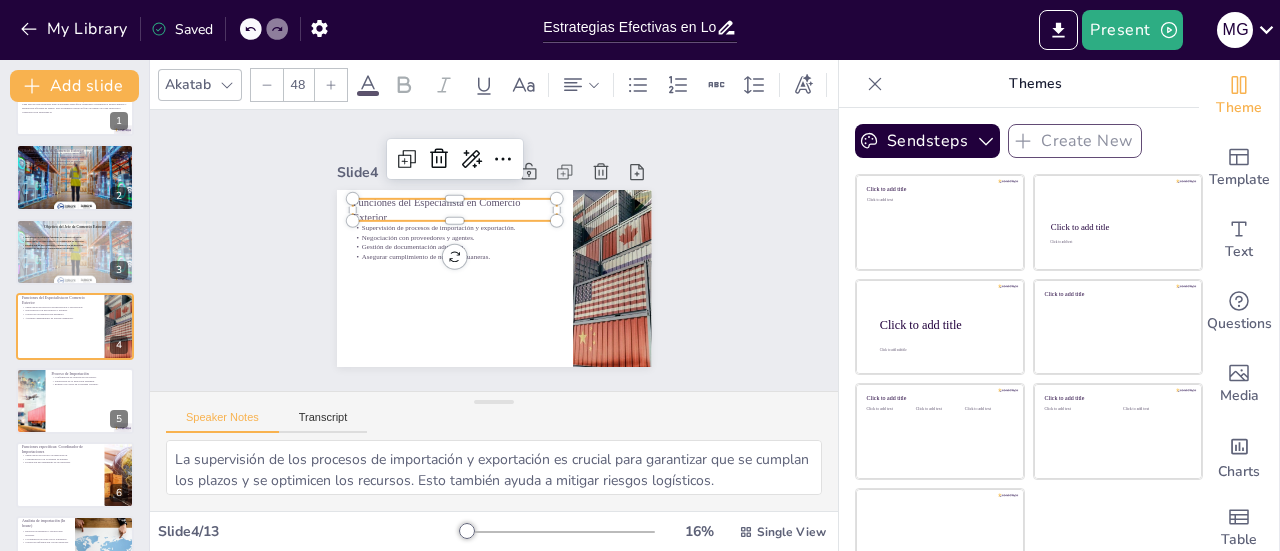 click on "Slide  1 Mapa del Proceso de Logística y Comex El proceso de Logística abarca la gestión de importaciones, exportaciones y despachos nacionales. Cada una de estas gestiones tiene actividades específicas orientadas a garantizar el abastecimiento y distribución eficiente de bienes. Este documento detalla el flujo de trabajo de cada subproceso. Generated with Sendsteps.ai Slide  2 Objetivo del Jefe de Comercio Exterior Definición de estrategia integral de comercio exterior. Supervisión de especialistas y coordinación de acciones. Evaluación de proveedores y optimización de procesos. Monitoreo de KPIs y cumplimiento normativo. Slide  3 Objetivo del Jefe de Comercio Exterior Definición de estrategia integral de comercio exterior. Supervisión de especialistas y coordinación de acciones. Evaluación de proveedores y optimización de procesos. Monitoreo de KPIs y cumplimiento normativo. Slide  4 Funciones del Especialista en Comercio Exterior Supervisión de procesos de importación y exportación. 5 6 7" at bounding box center [494, 250] 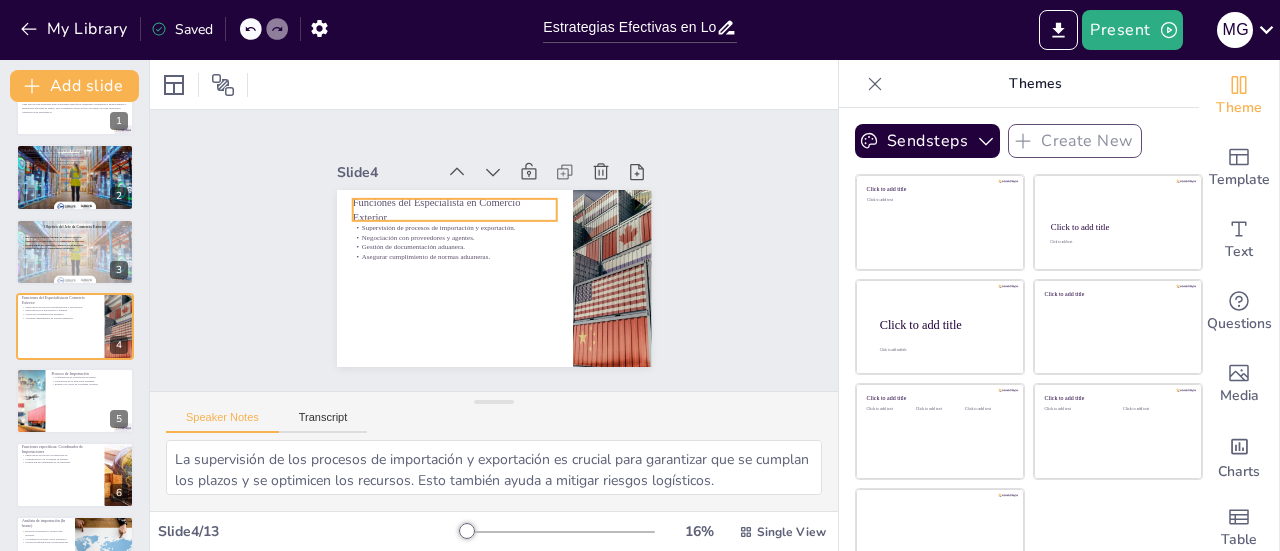 click on "Funciones del Especialista en Comercio Exterior" at bounding box center [454, 209] 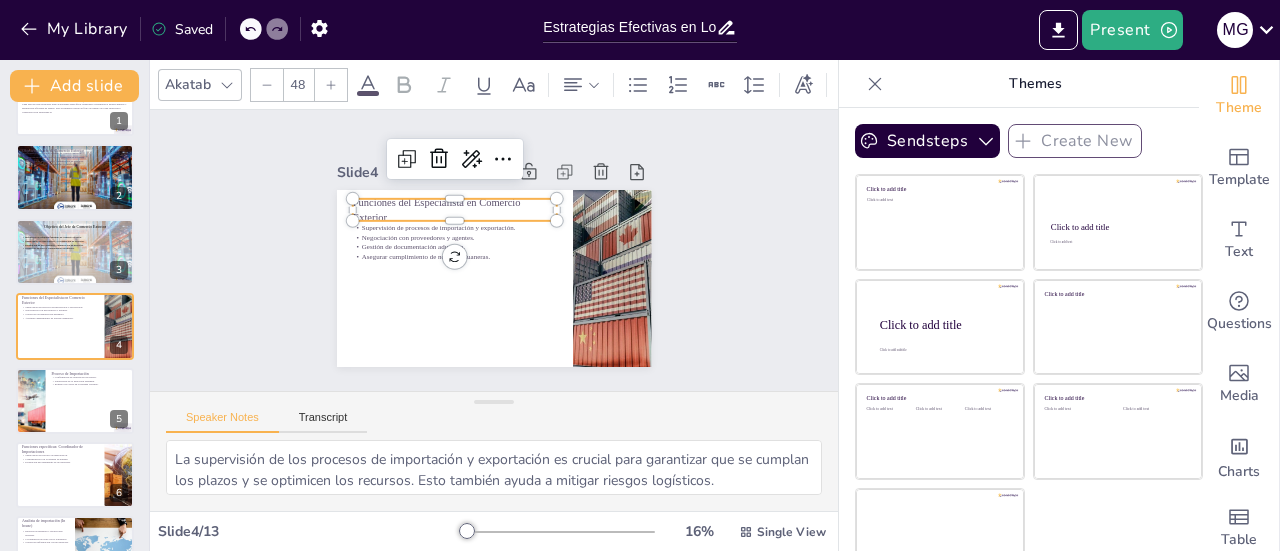 click 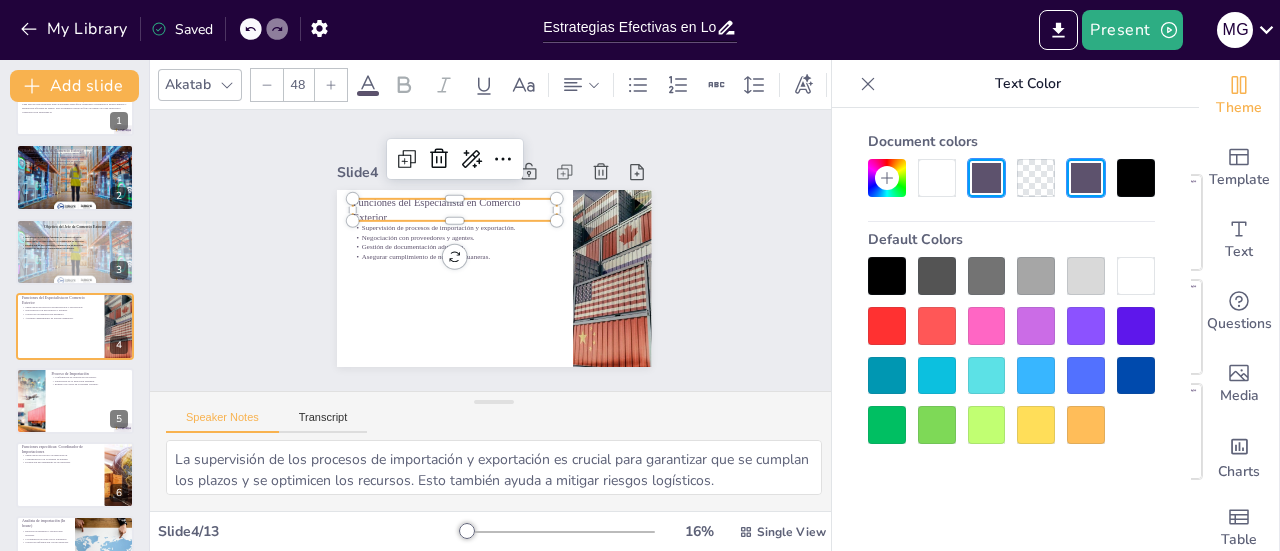 click at bounding box center [887, 276] 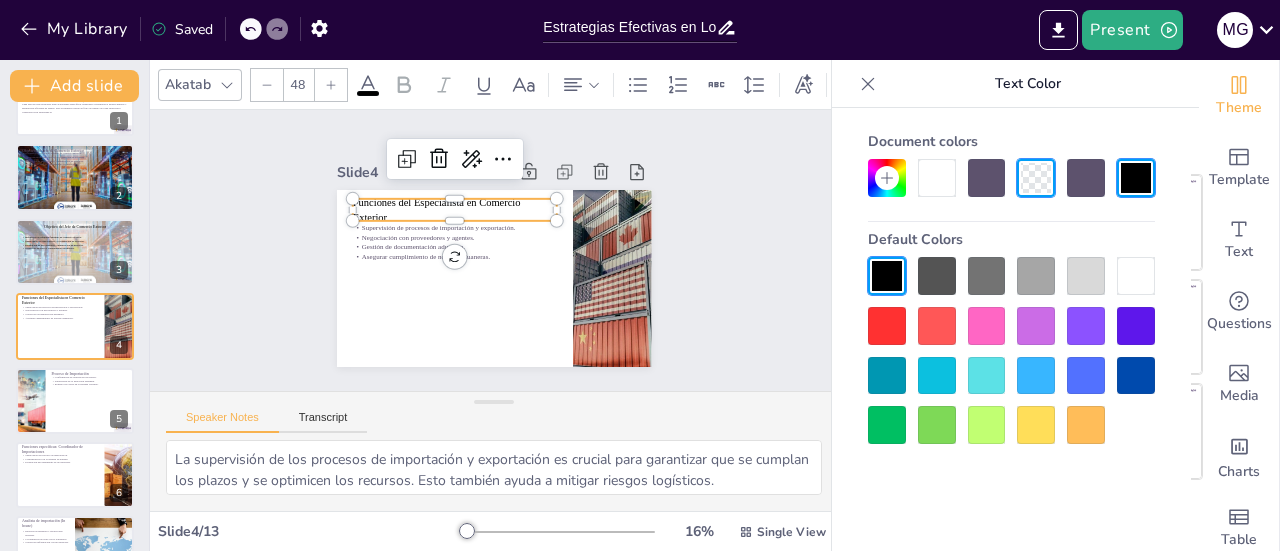 click on "Funciones del Especialista en Comercio Exterior Supervisión de procesos de importación y exportación. Negociación con proveedores y agentes. Gestión de documentación aduanera. Asegurar cumplimiento de normas aduaneras." at bounding box center [494, 278] 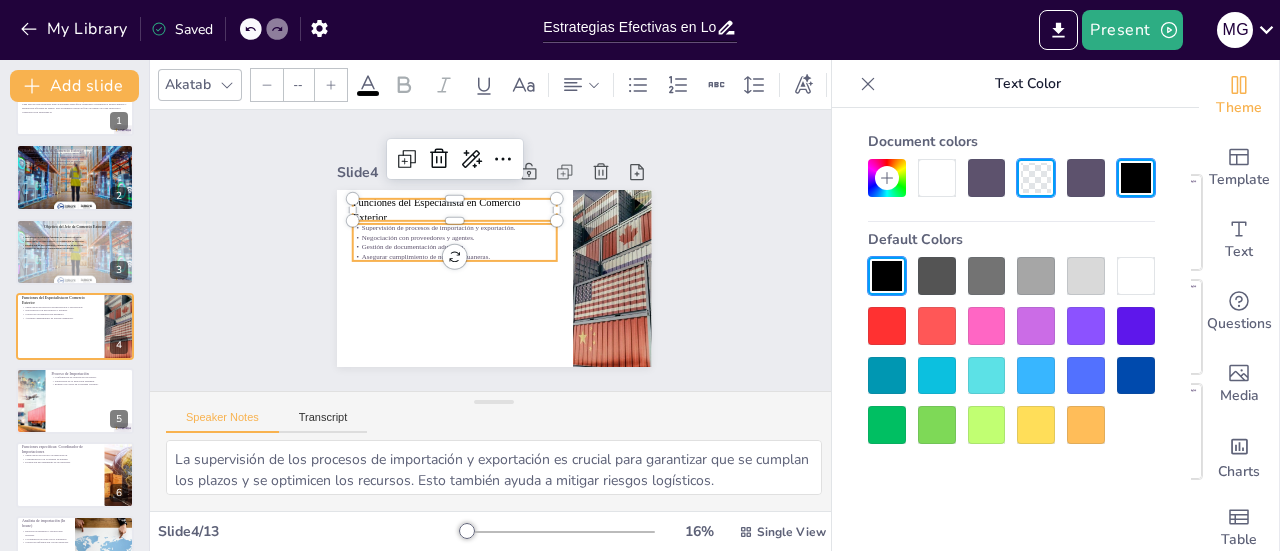 type on "32" 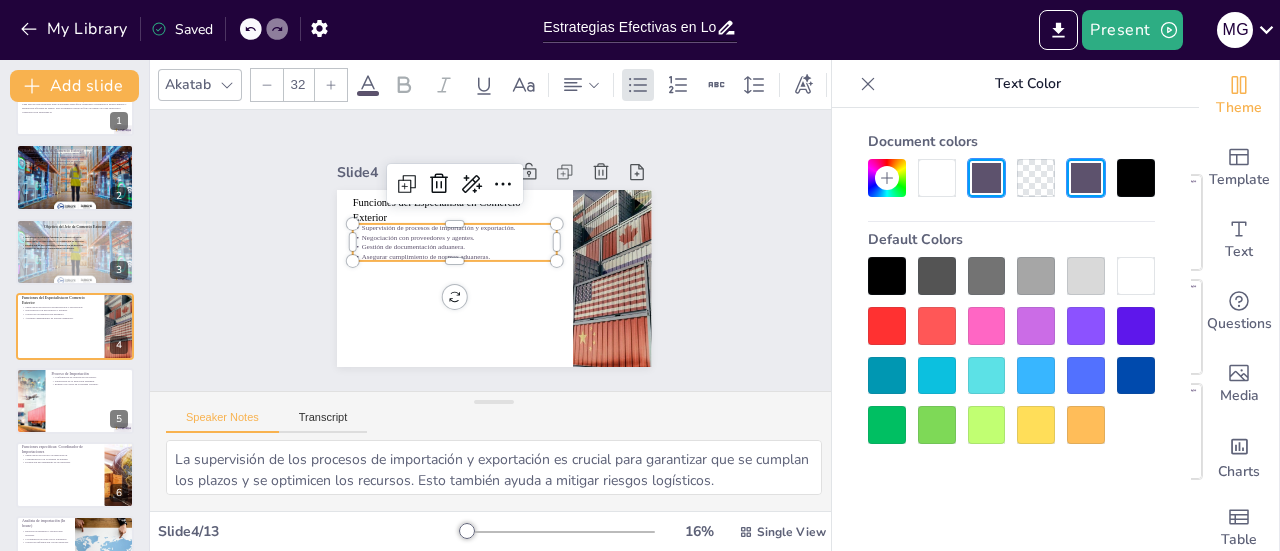click on "Asegurar cumplimiento de normas aduaneras." at bounding box center (454, 257) 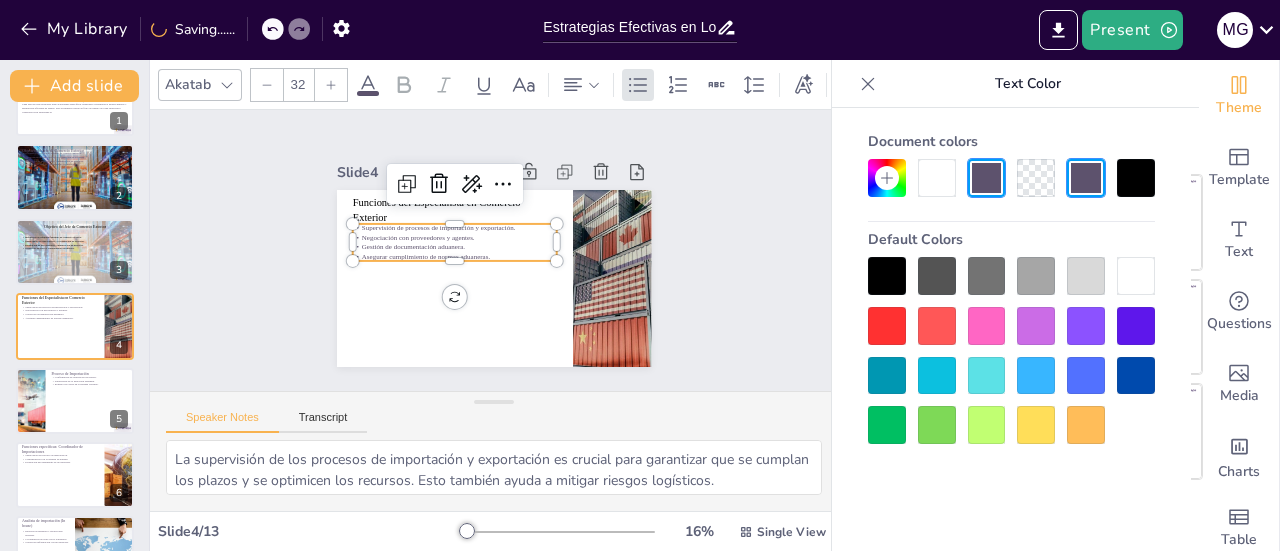 click at bounding box center (887, 276) 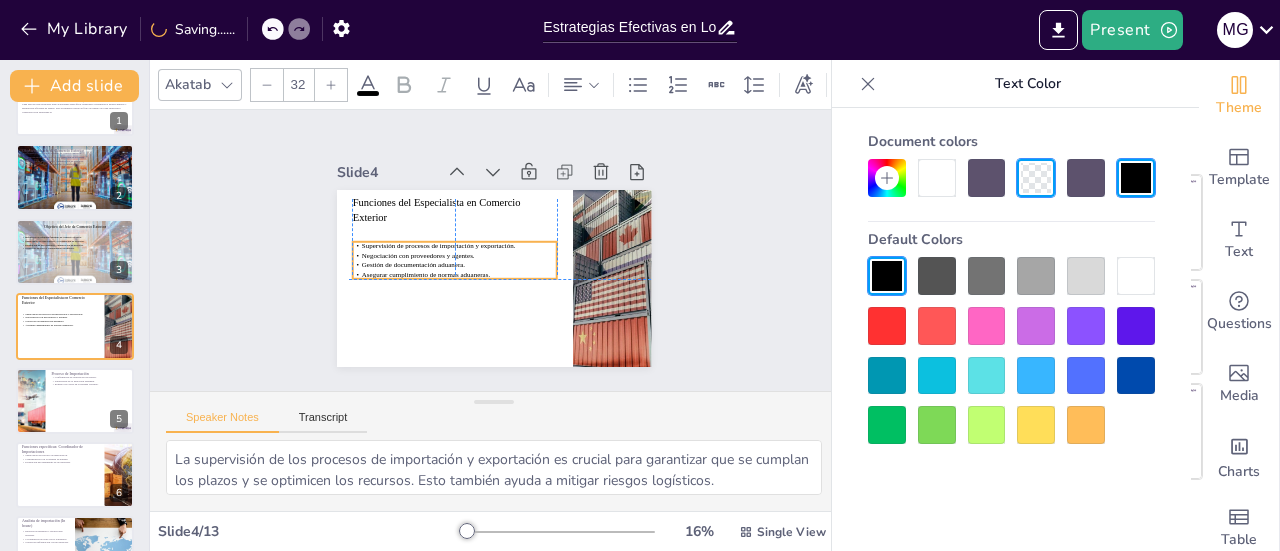 drag, startPoint x: 496, startPoint y: 235, endPoint x: 493, endPoint y: 249, distance: 14.3178215 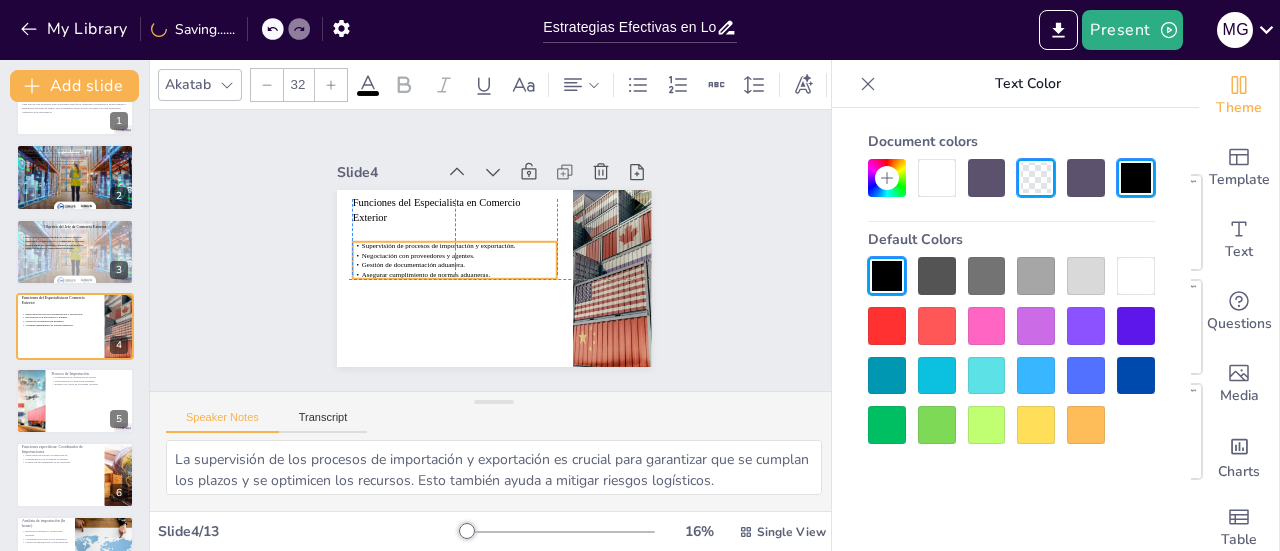 click on "Supervisión de procesos de importación y exportación. Negociación con proveedores y agentes. Gestión de documentación aduanera. Asegurar cumplimiento de normas aduaneras." at bounding box center [454, 260] 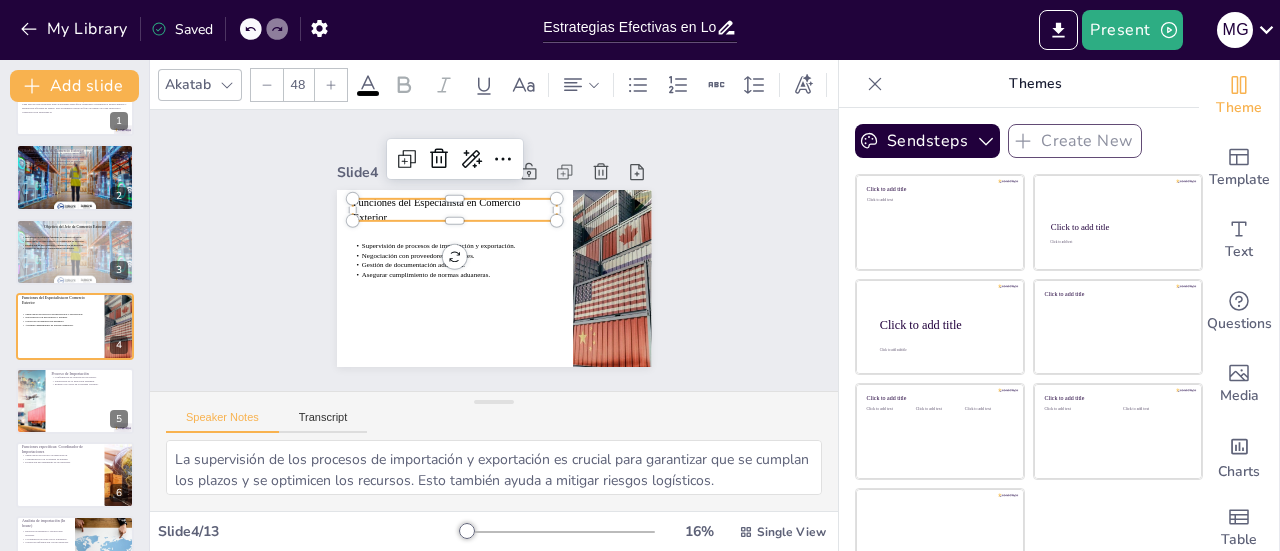 click on "Funciones del Especialista en Comercio Exterior" at bounding box center (454, 209) 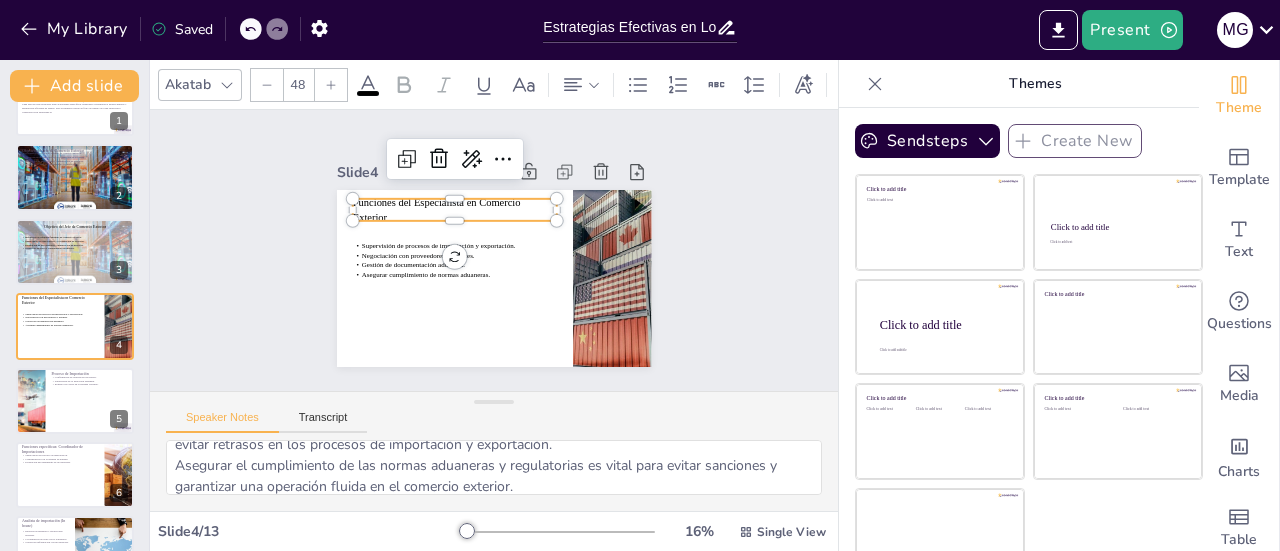 scroll, scrollTop: 150, scrollLeft: 0, axis: vertical 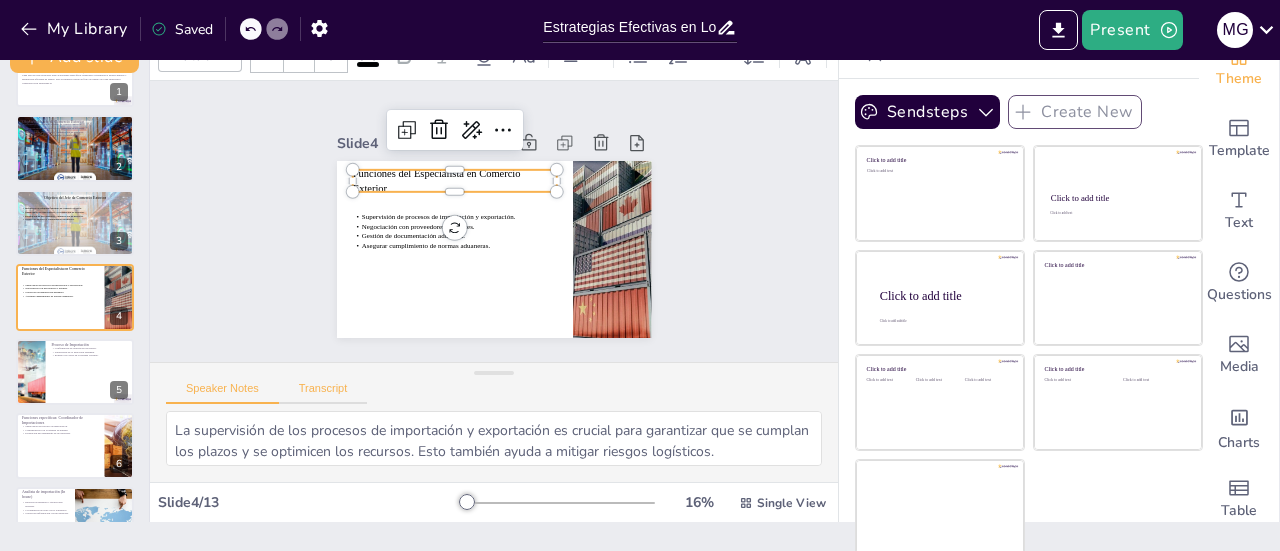 click on "Transcript" at bounding box center [323, 393] 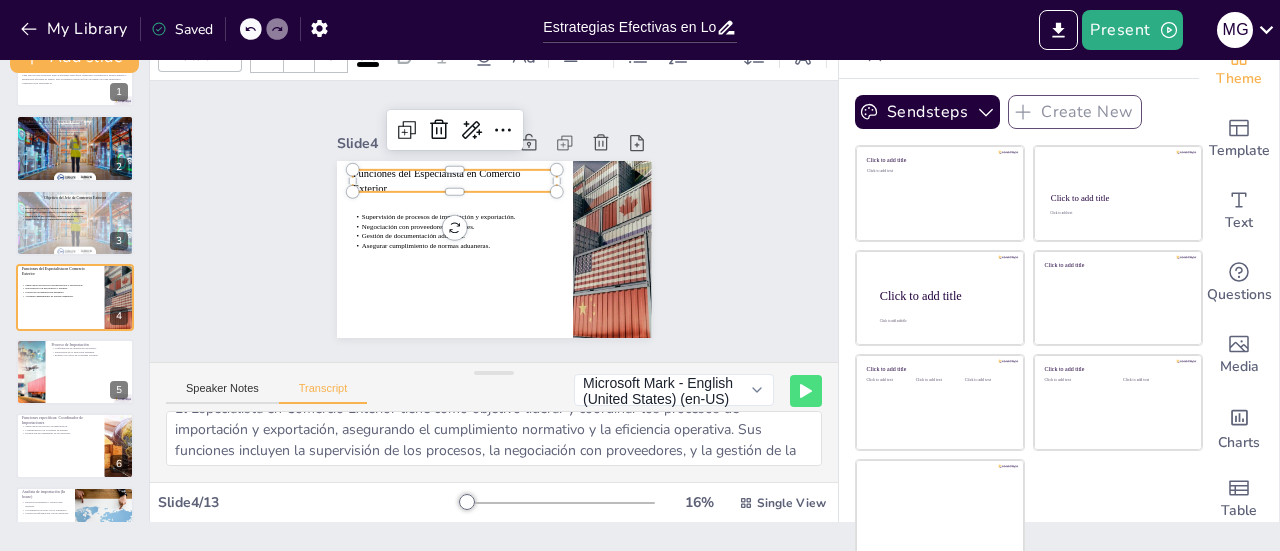 scroll, scrollTop: 0, scrollLeft: 0, axis: both 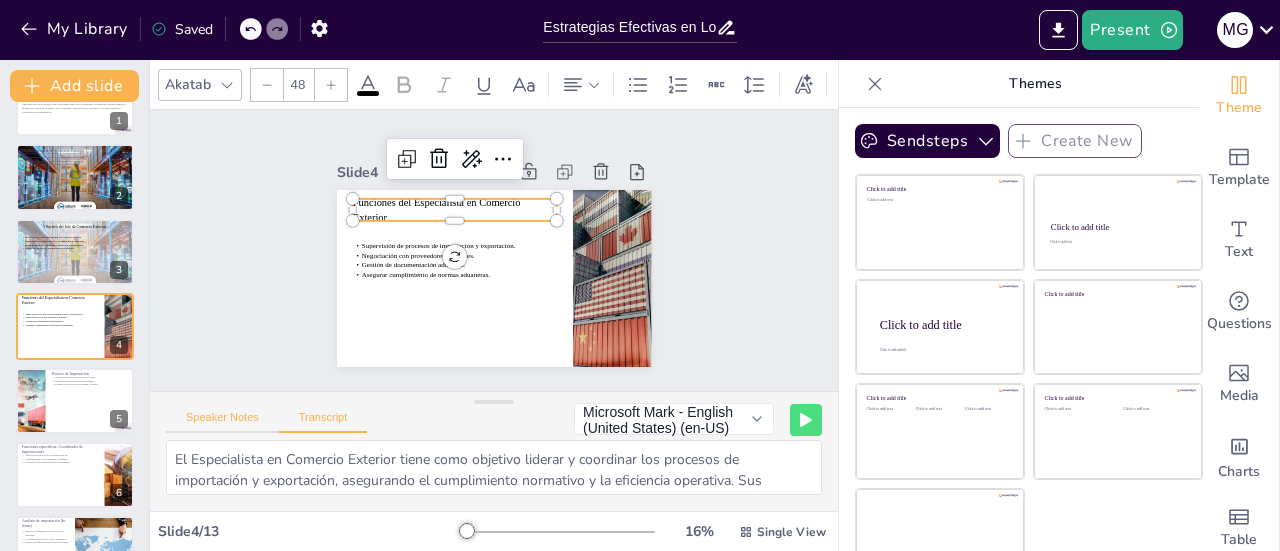 click on "Speaker Notes" at bounding box center (222, 422) 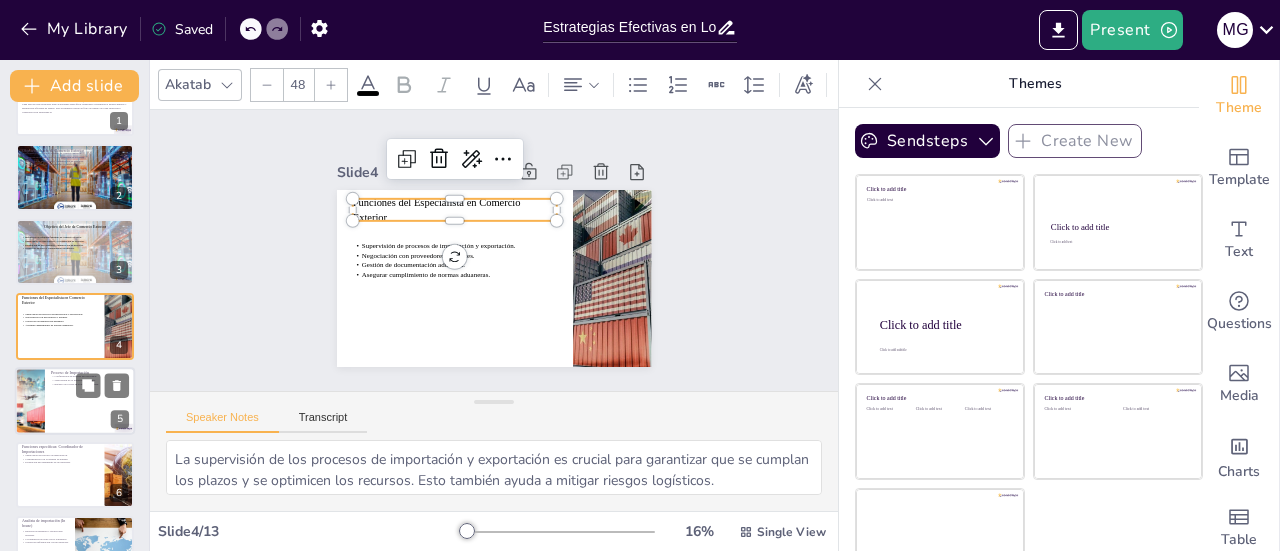 click on "Registro de costos en el sistema contable." at bounding box center [90, 384] 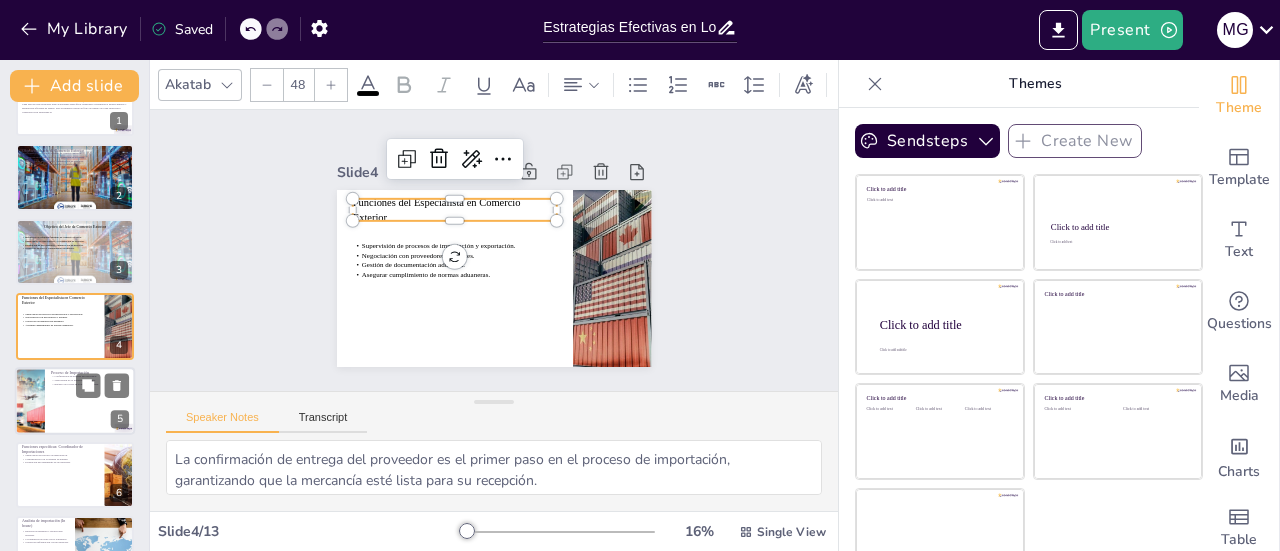 scroll, scrollTop: 122, scrollLeft: 0, axis: vertical 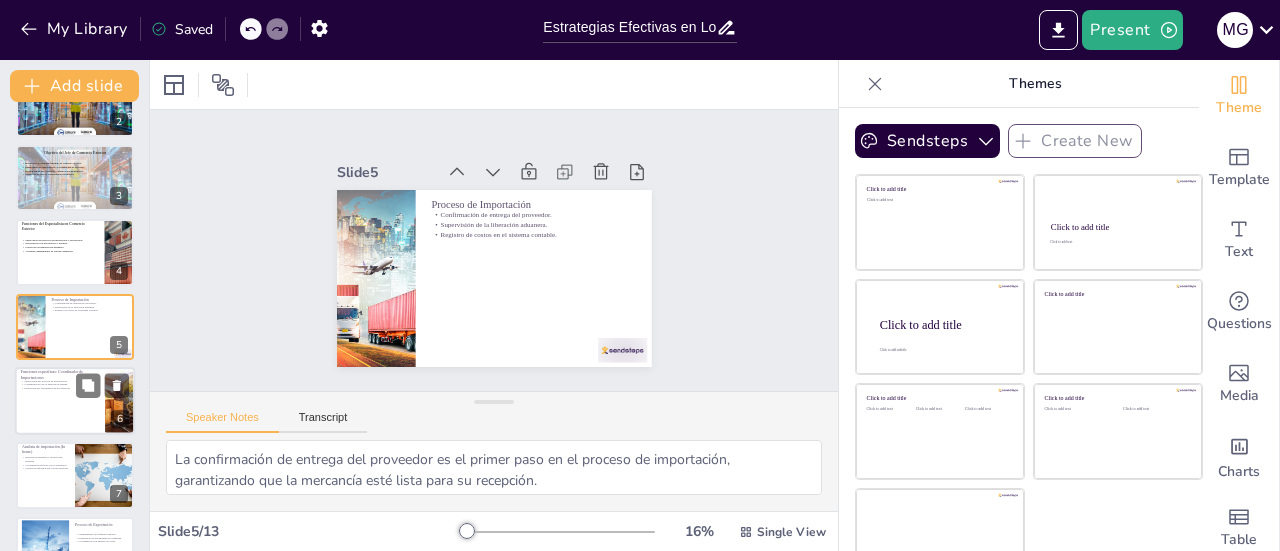 click at bounding box center (75, 401) 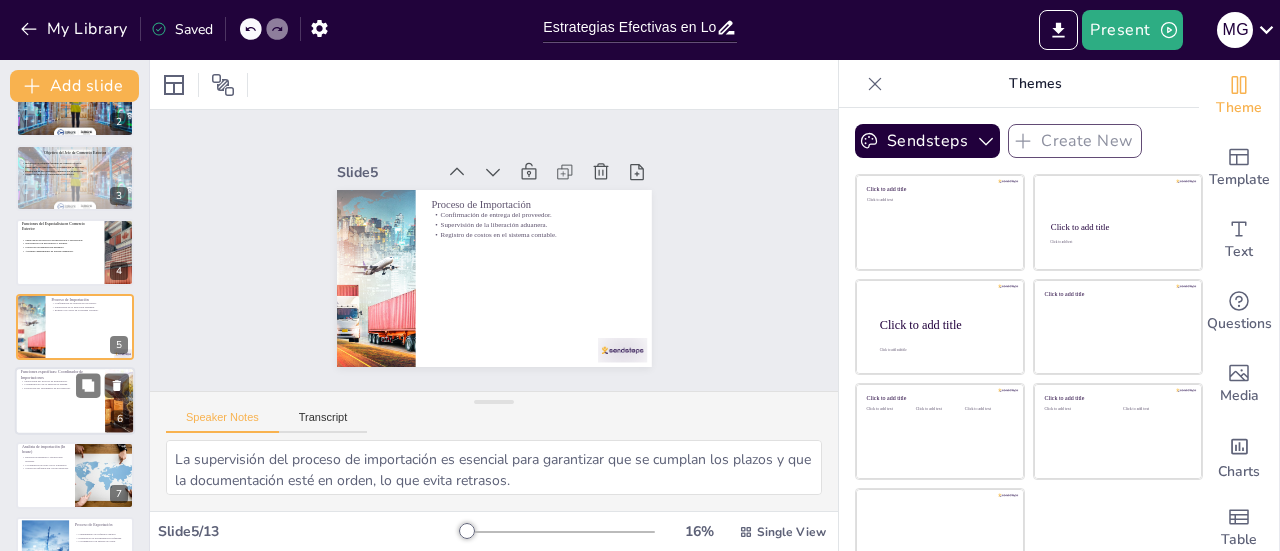 scroll, scrollTop: 196, scrollLeft: 0, axis: vertical 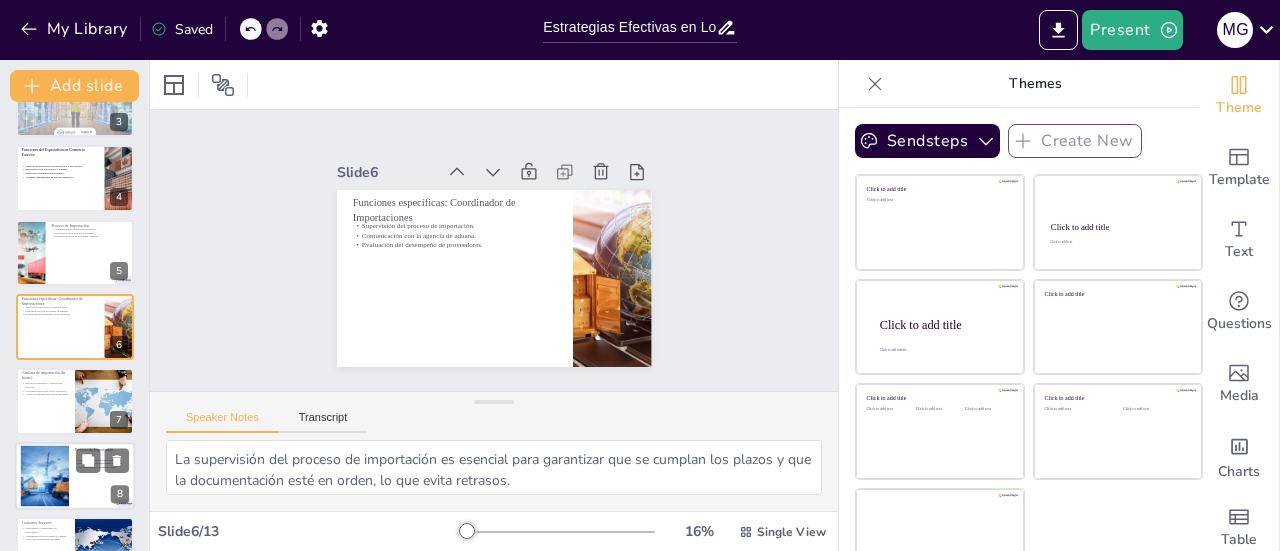 click at bounding box center [75, 476] 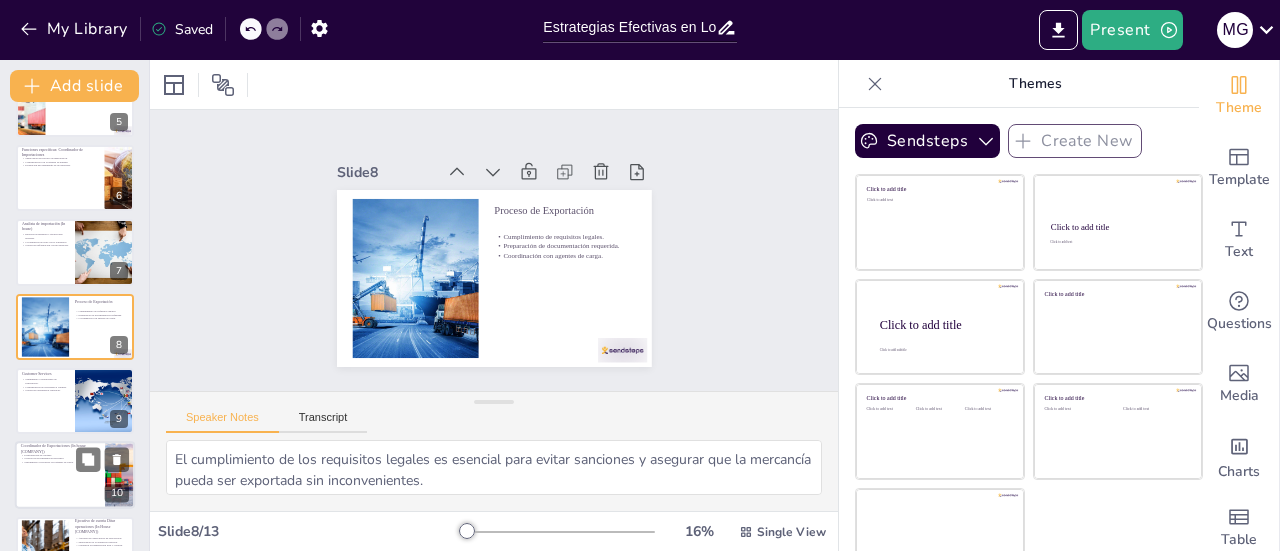 scroll, scrollTop: 541, scrollLeft: 0, axis: vertical 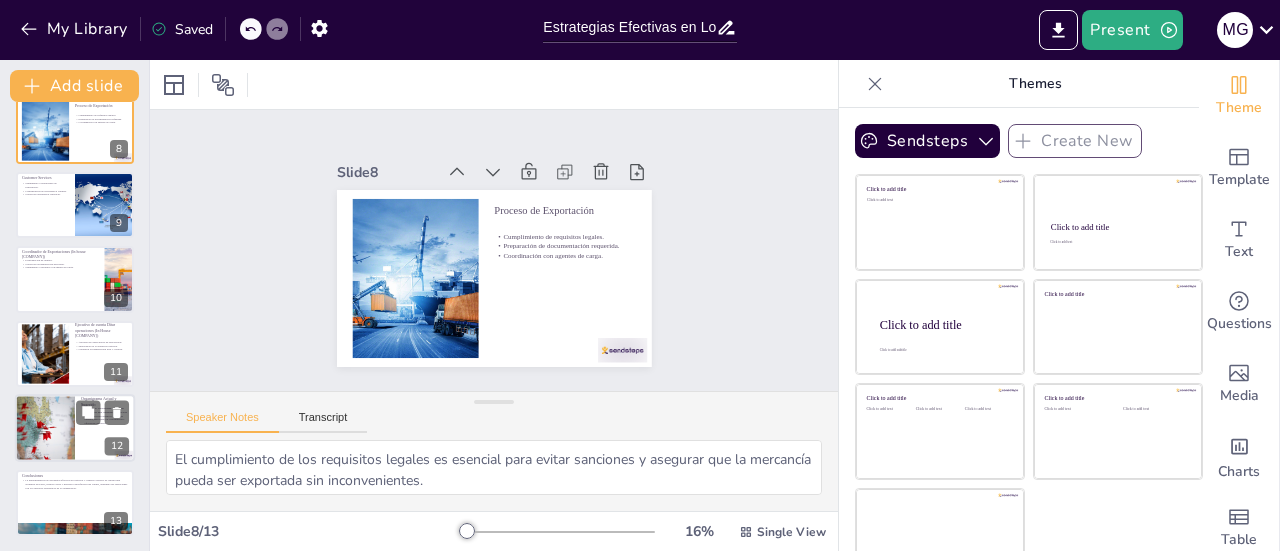 click at bounding box center (75, 428) 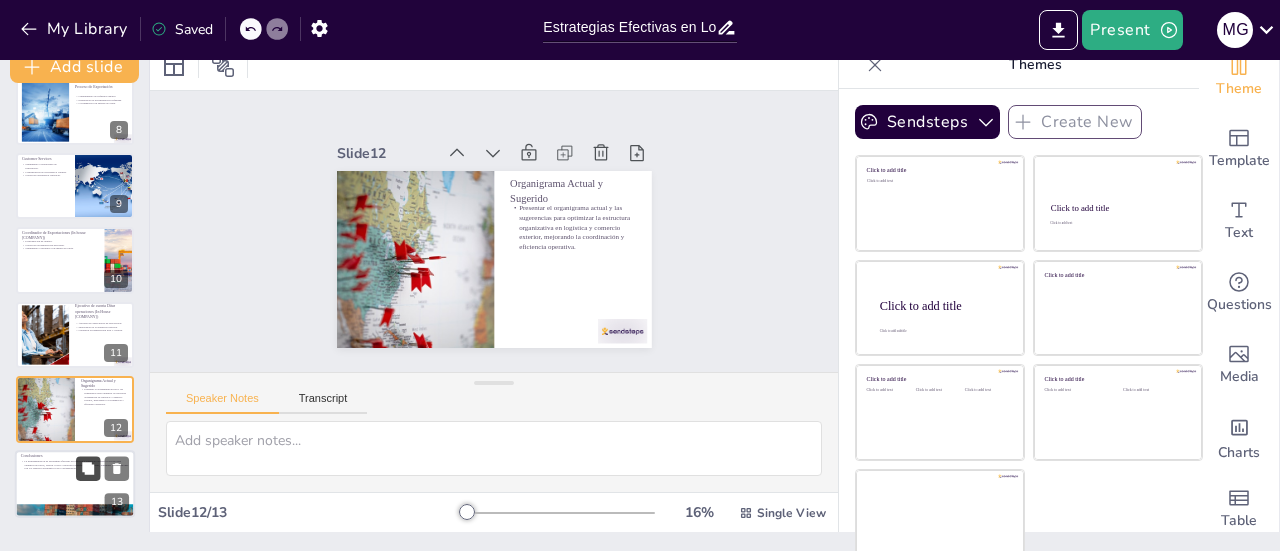 scroll, scrollTop: 29, scrollLeft: 0, axis: vertical 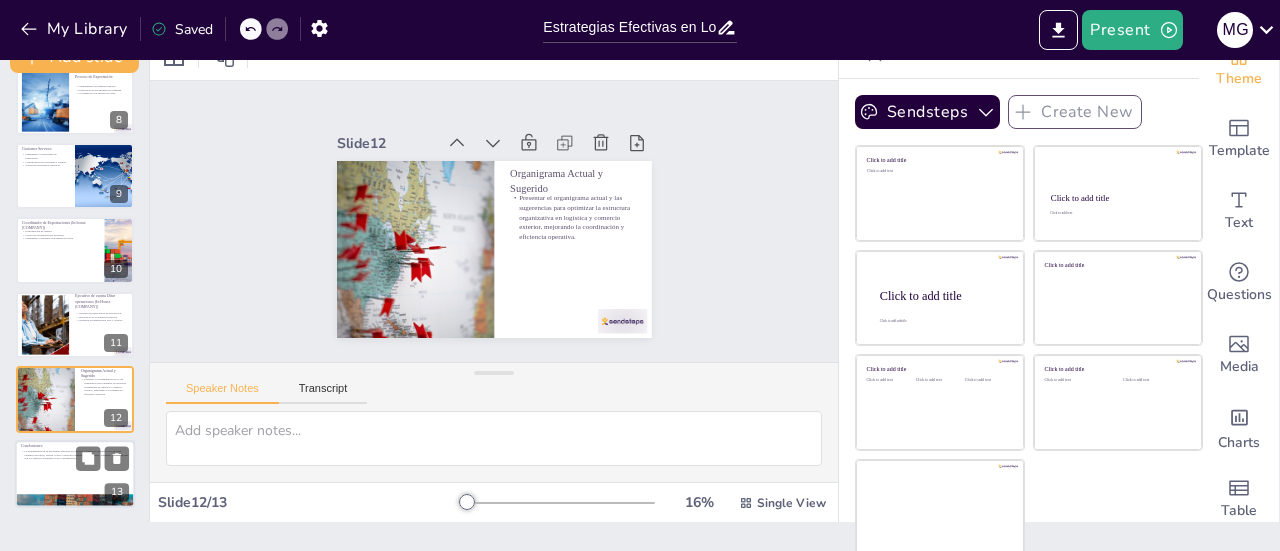 click at bounding box center [75, 474] 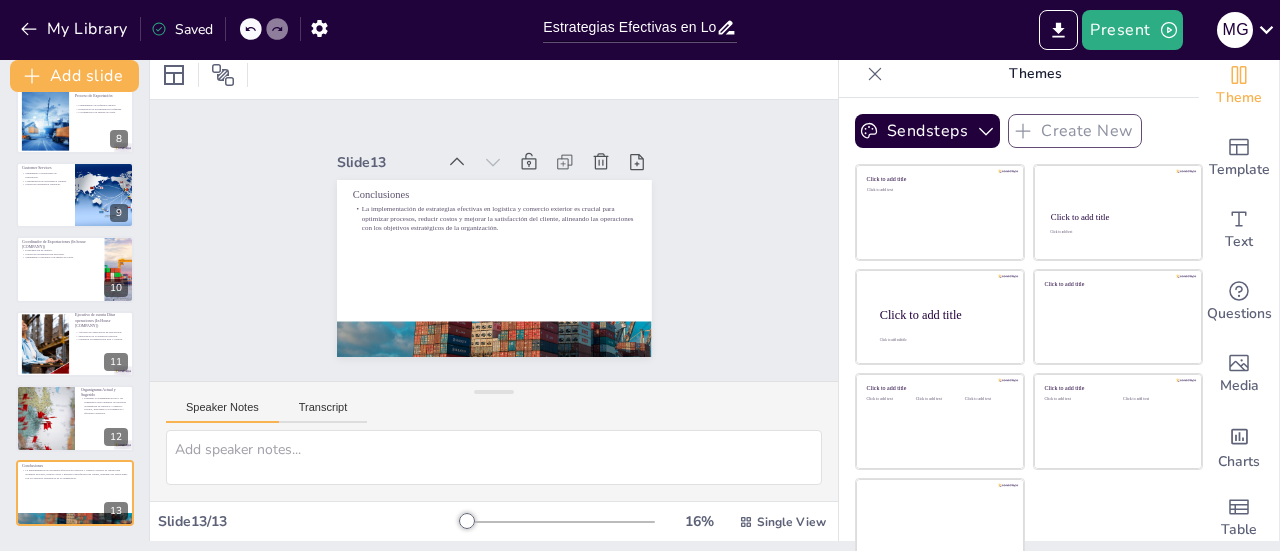 scroll, scrollTop: 0, scrollLeft: 0, axis: both 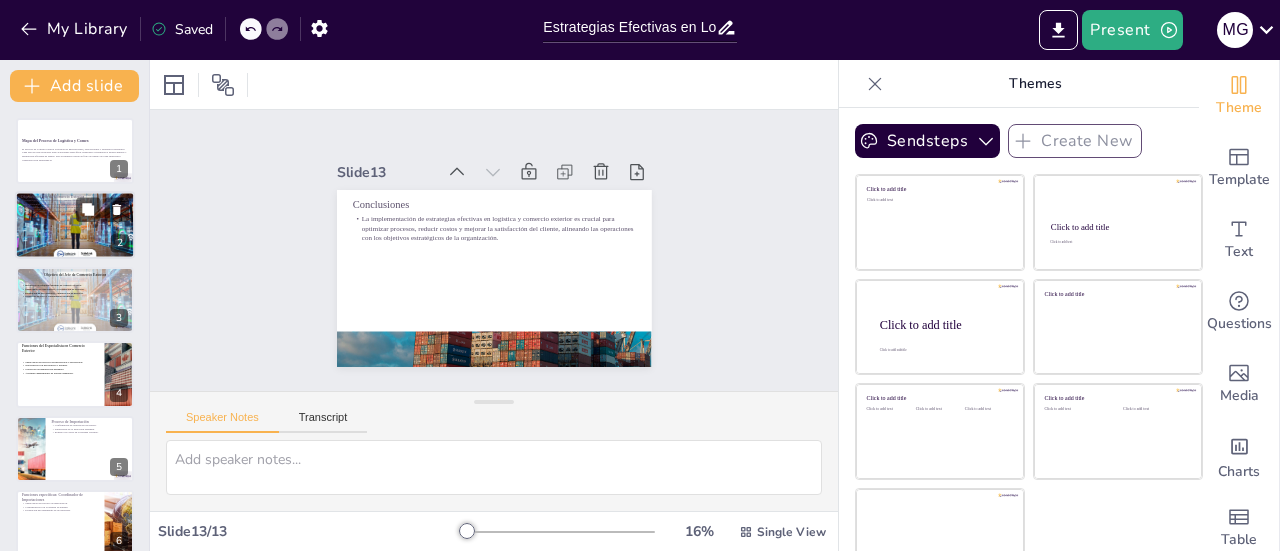 click at bounding box center (75, 226) 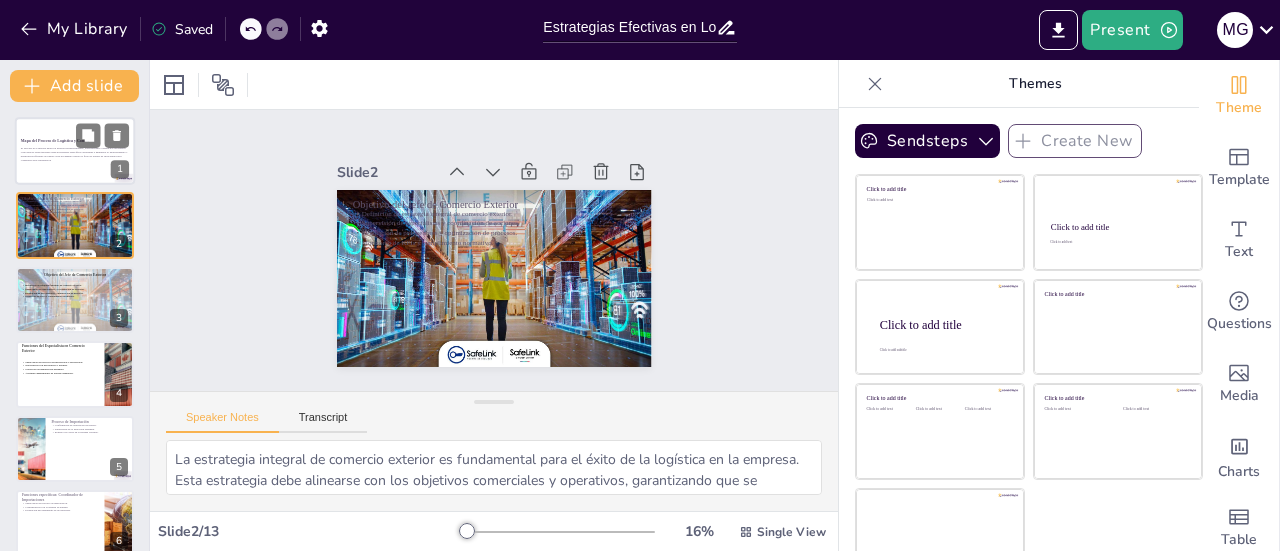 click on "El proceso de Logística abarca la gestión de importaciones, exportaciones y despachos nacionales. Cada una de estas gestiones tiene actividades específicas orientadas a garantizar el abastecimiento y distribución eficiente de bienes. Este documento detalla el flujo de trabajo de cada subproceso." at bounding box center (75, 152) 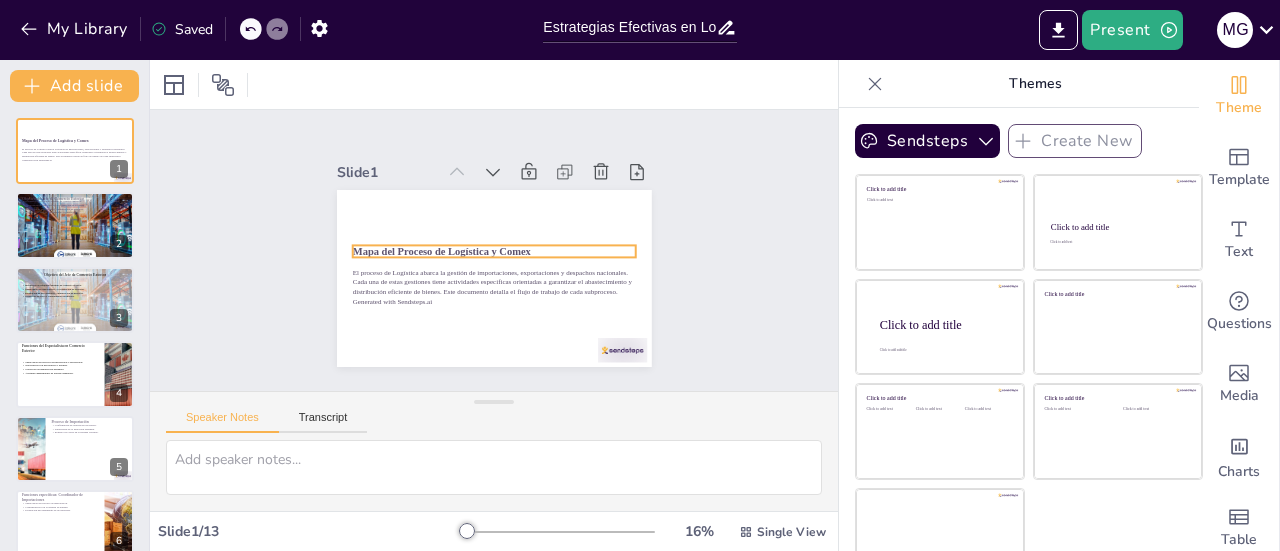 click on "Mapa del Proceso de Logística y Comex" at bounding box center [441, 251] 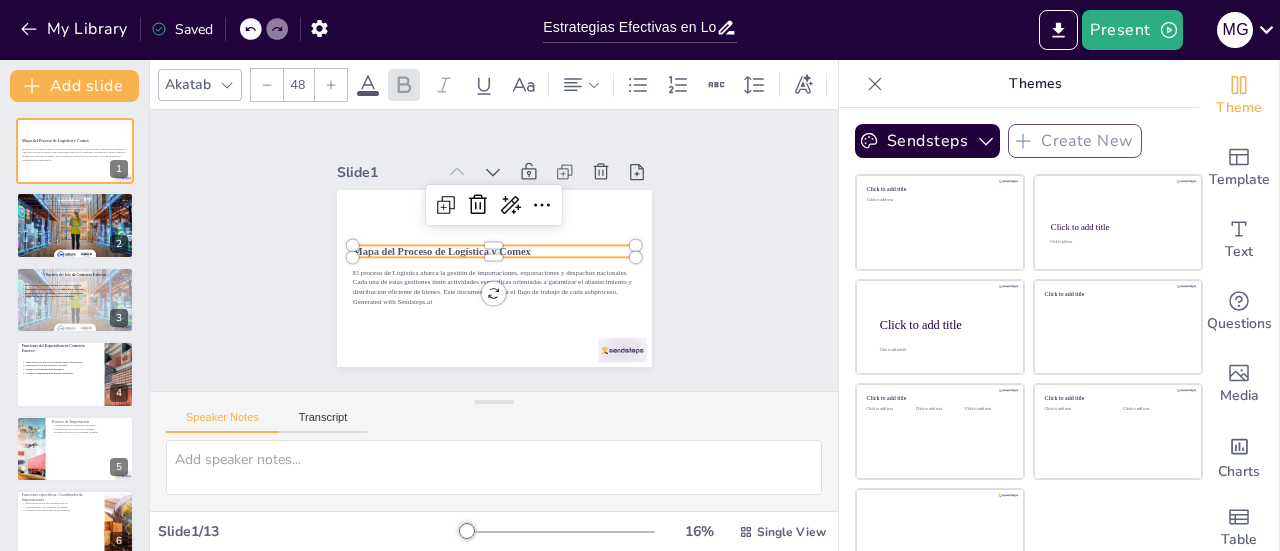 click 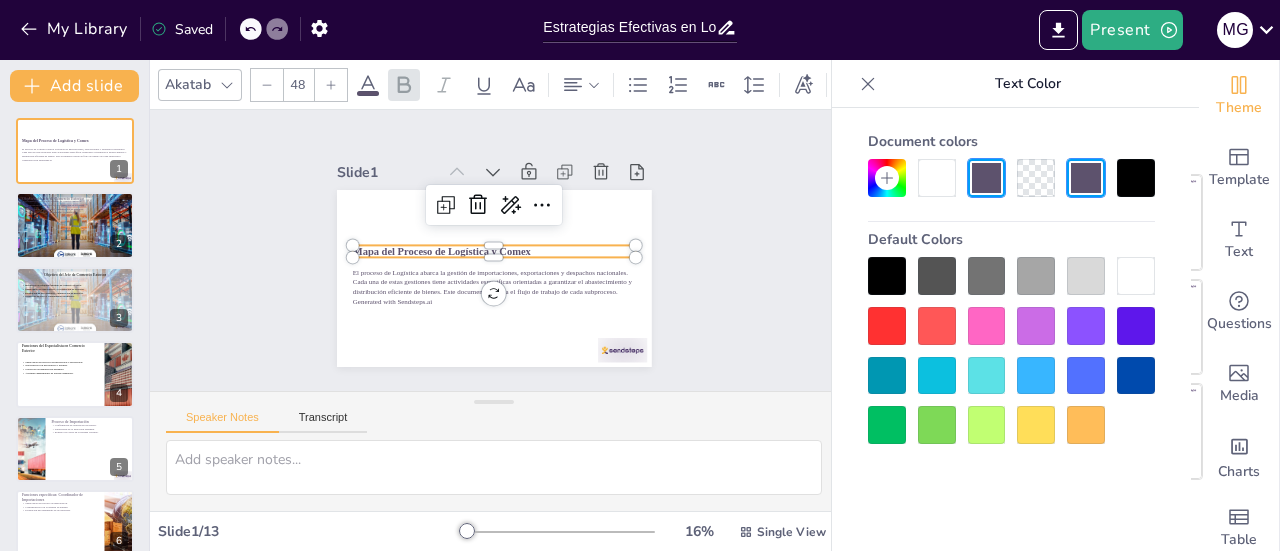 click at bounding box center [887, 276] 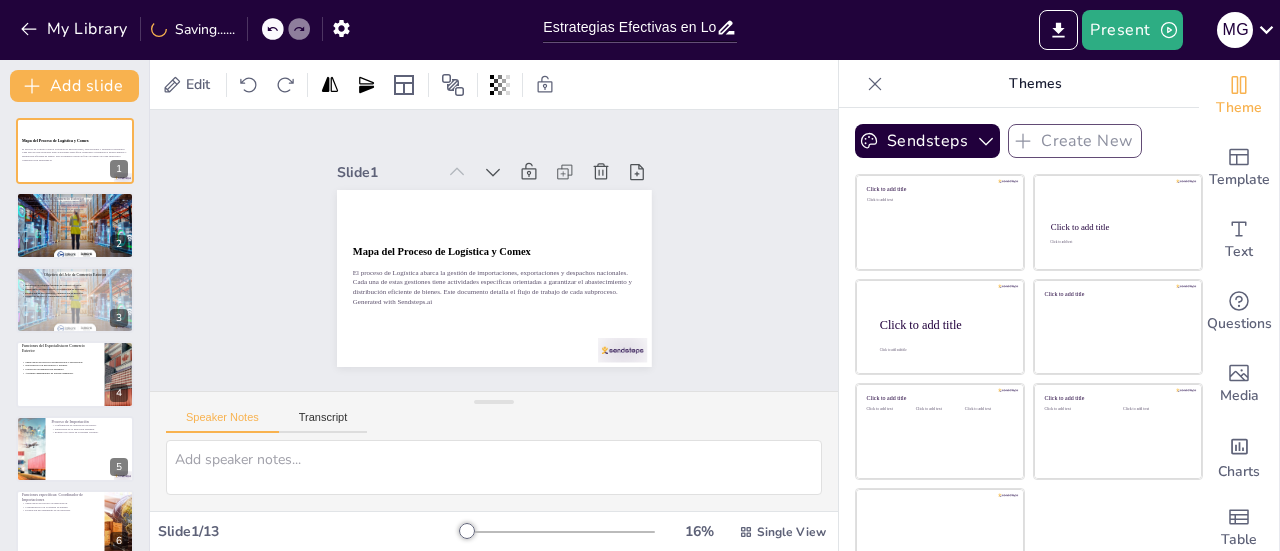 click on "Mapa del Proceso de Logística y Comex El proceso de Logística abarca la gestión de importaciones, exportaciones y despachos nacionales. Cada una de estas gestiones tiene actividades específicas orientadas a garantizar el abastecimiento y distribución eficiente de bienes. Este documento detalla el flujo de trabajo de cada subproceso. Generated with Sendsteps.ai 1 Objetivo del Jefe de Comercio Exterior Definición de estrategia integral de comercio exterior. Supervisión de especialistas y coordinación de acciones. Evaluación de proveedores y optimización de procesos. Monitoreo de KPIs y cumplimiento normativo. 2 Objetivo del Jefe de Comercio Exterior Definición de estrategia integral de comercio exterior. Supervisión de especialistas y coordinación de acciones. Evaluación de proveedores y optimización de procesos. Monitoreo de KPIs y cumplimiento normativo. 3 Funciones del Especialista en Comercio Exterior Supervisión de procesos de importación y exportación. 4 Proceso de Importación 5 6 7 8 9" at bounding box center [74, 326] 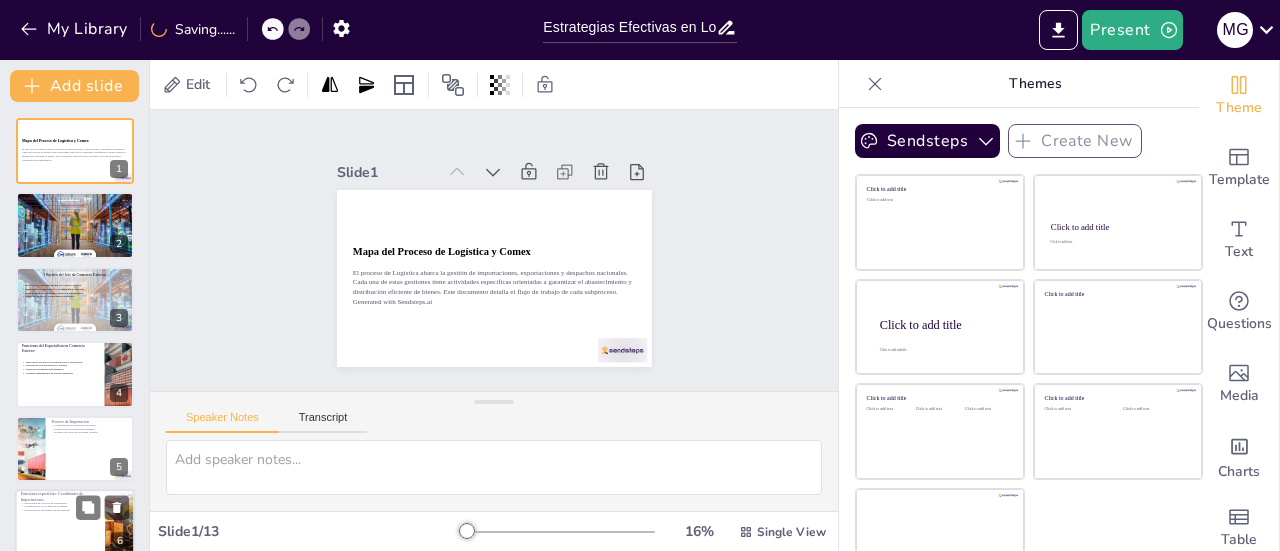 drag, startPoint x: 2, startPoint y: 129, endPoint x: 60, endPoint y: 529, distance: 404.18314 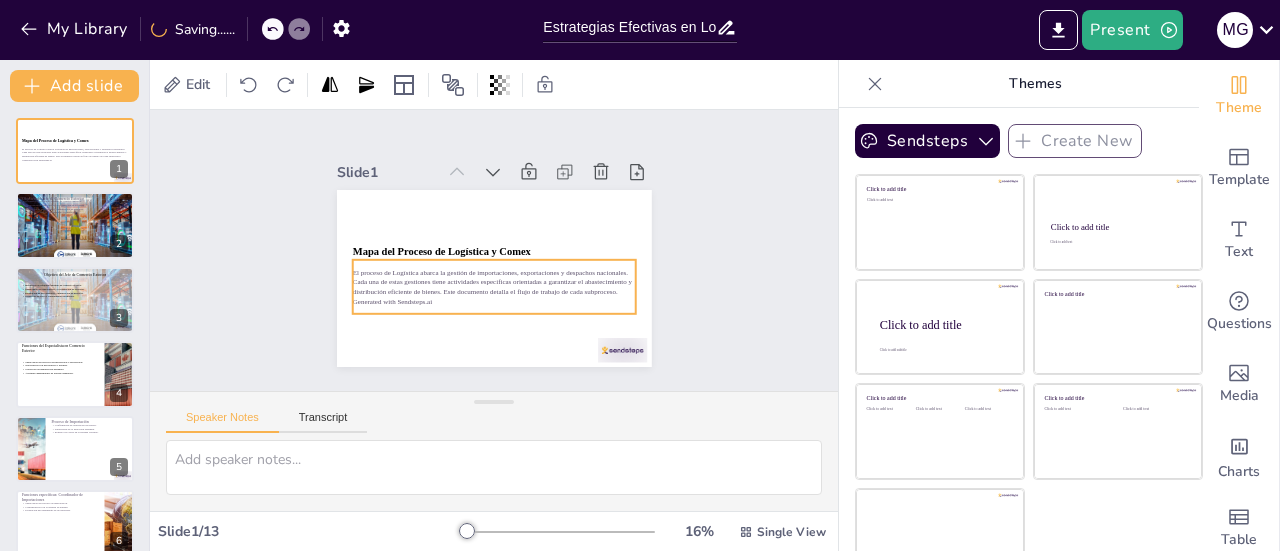 click on "El proceso de Logística abarca la gestión de importaciones, exportaciones y despachos nacionales. Cada una de estas gestiones tiene actividades específicas orientadas a garantizar el abastecimiento y distribución eficiente de bienes. Este documento detalla el flujo de trabajo de cada subproceso." at bounding box center [493, 281] 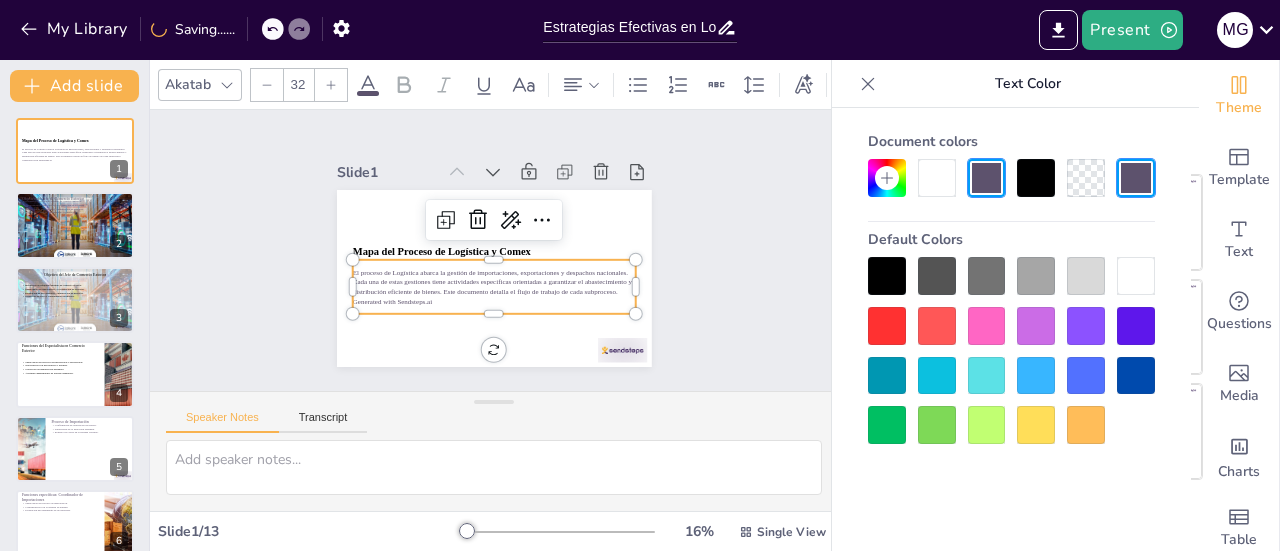 click 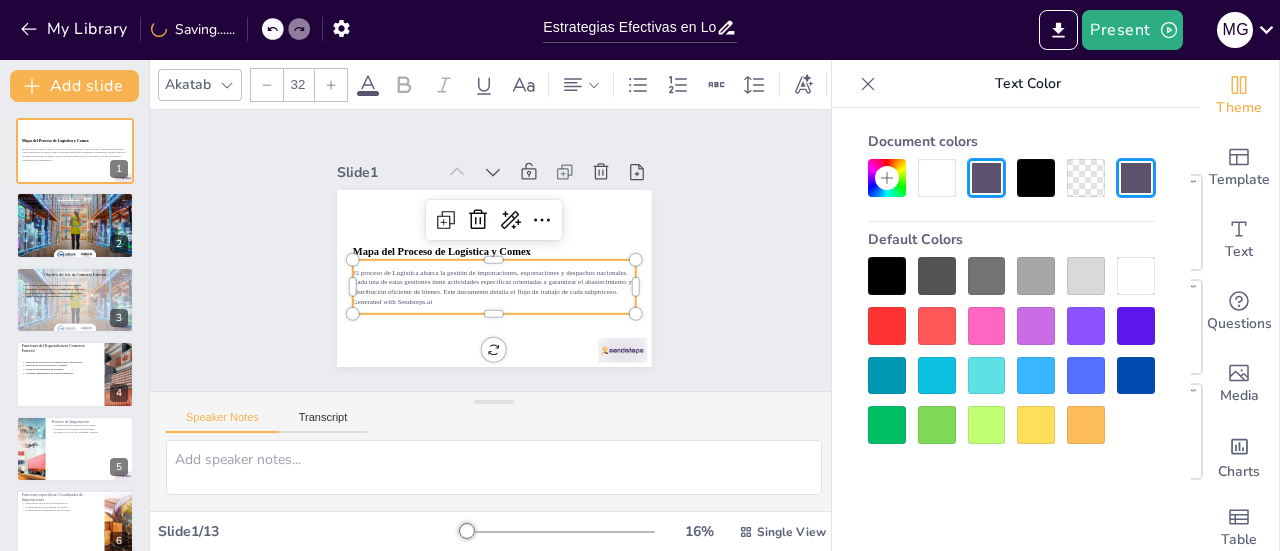 click on "Sendsteps Create New Click to add title Click to add text Click to add title Click to add text Click to add title Click to add subtitle Click to add title Click to add title Click to add text Click to add text Click to add text Click to add title Click to add text Click to add text" at bounding box center [1019, 329] 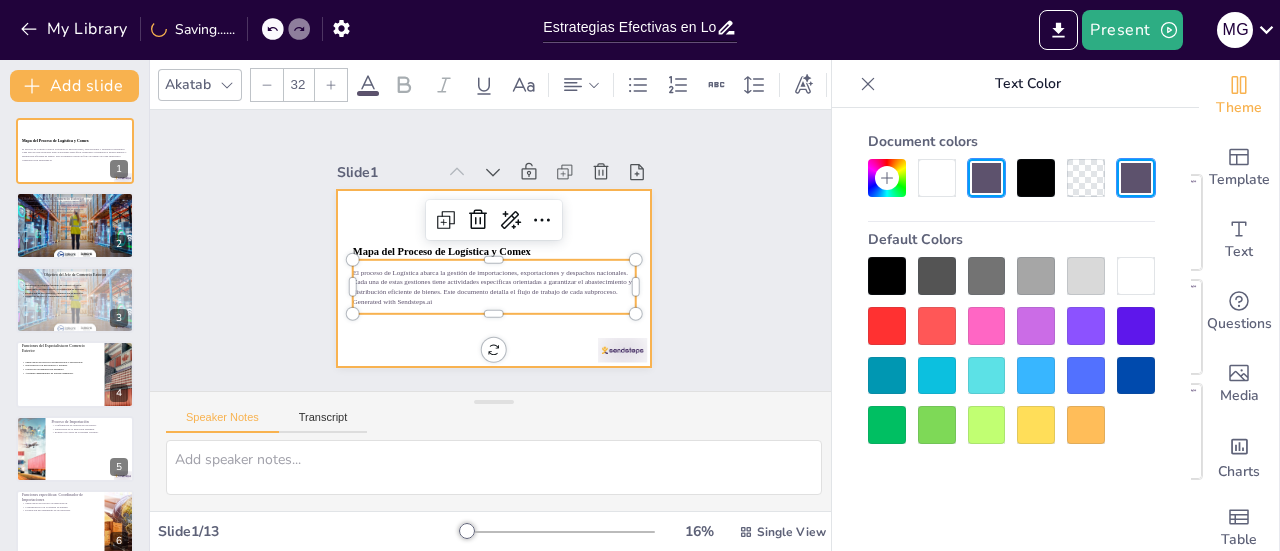 click at bounding box center [494, 278] 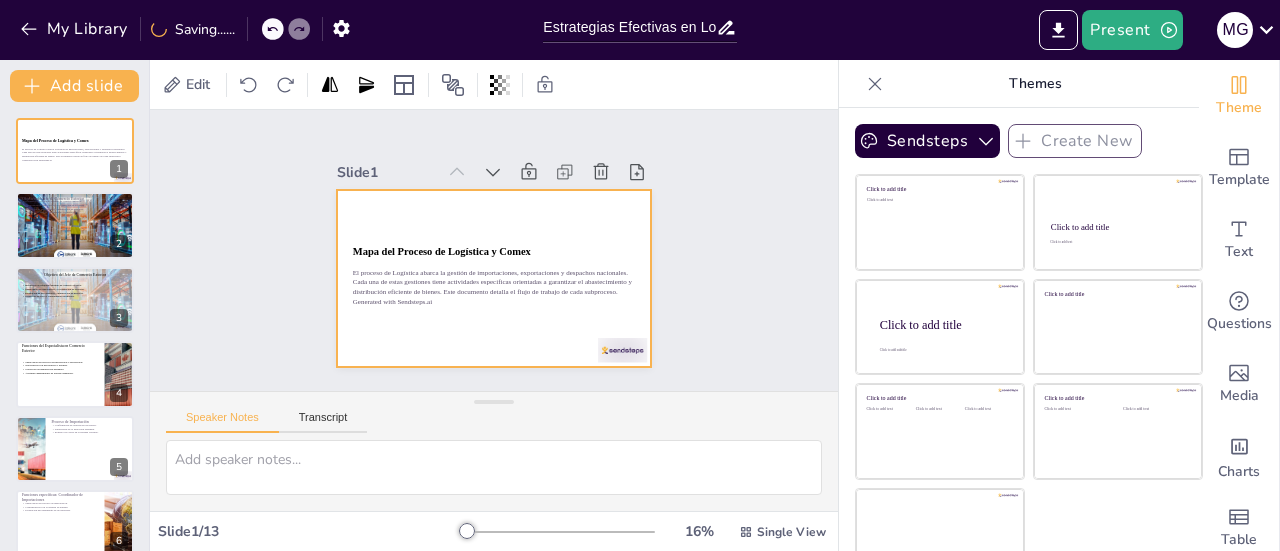 click at bounding box center [494, 278] 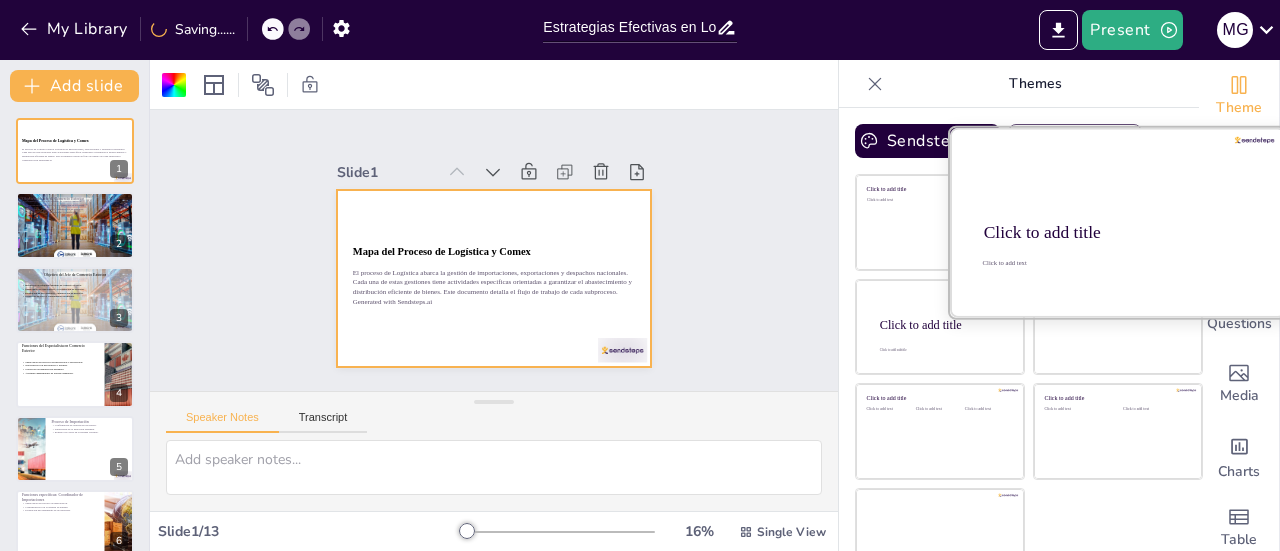 scroll, scrollTop: 29, scrollLeft: 0, axis: vertical 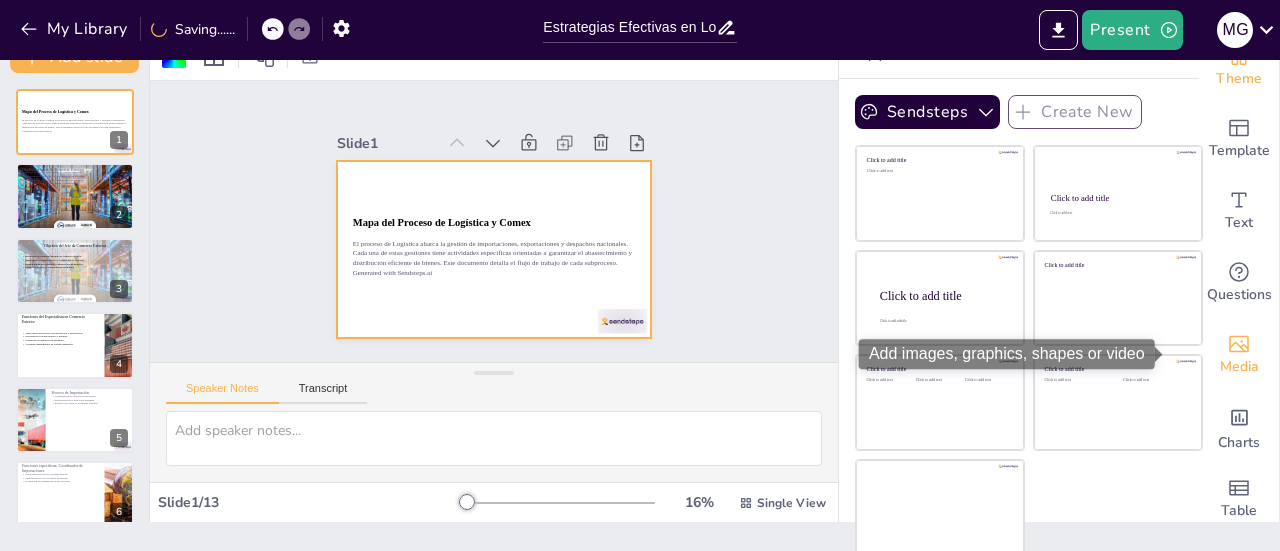 click on "Media" at bounding box center (1239, 367) 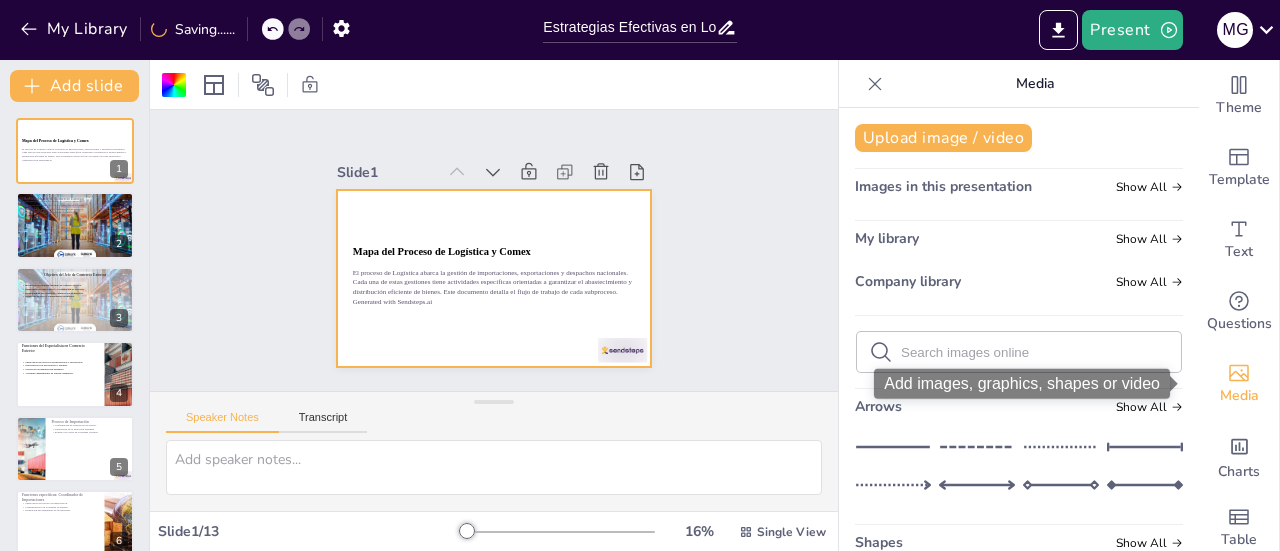 scroll, scrollTop: 0, scrollLeft: 0, axis: both 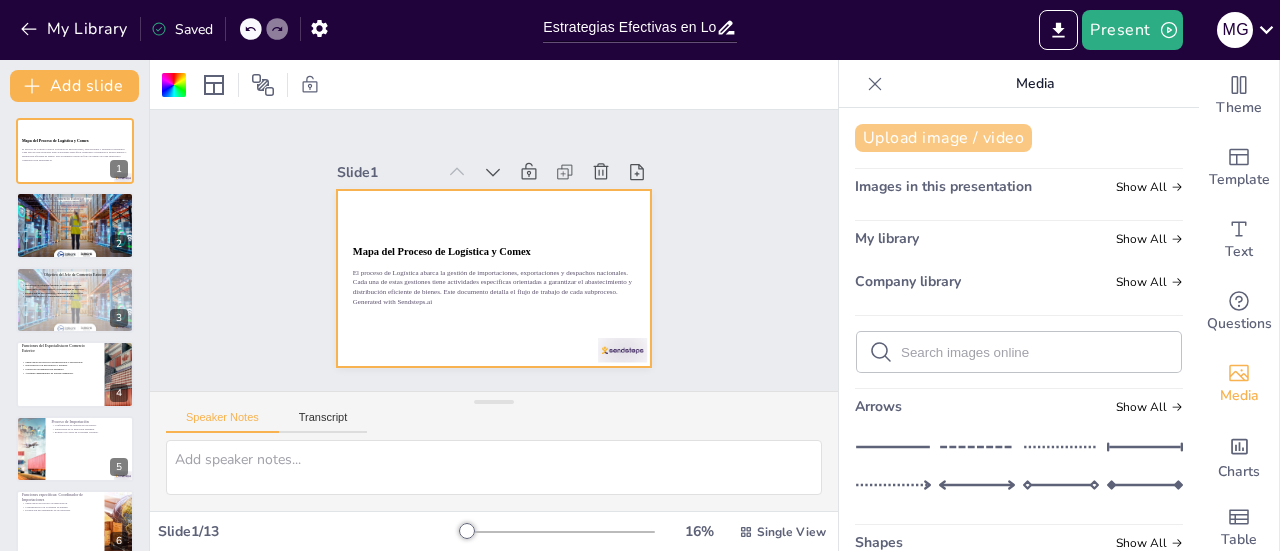 click on "Upload image / video" at bounding box center [943, 138] 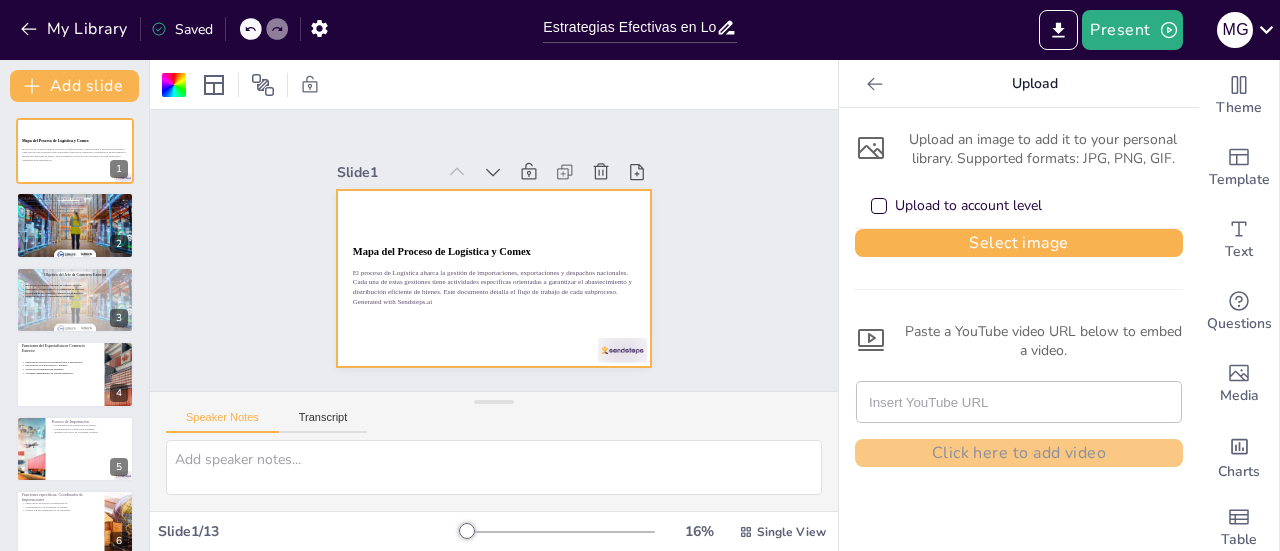 drag, startPoint x: 911, startPoint y: 211, endPoint x: 923, endPoint y: 218, distance: 13.892444 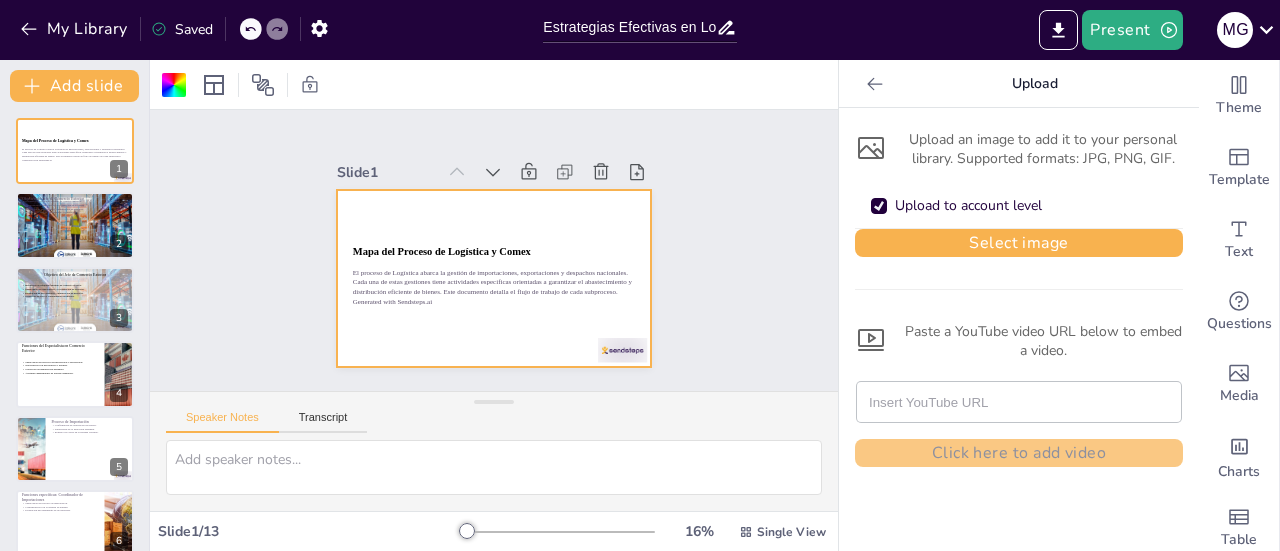 click on "Upload to account level" at bounding box center [968, 206] 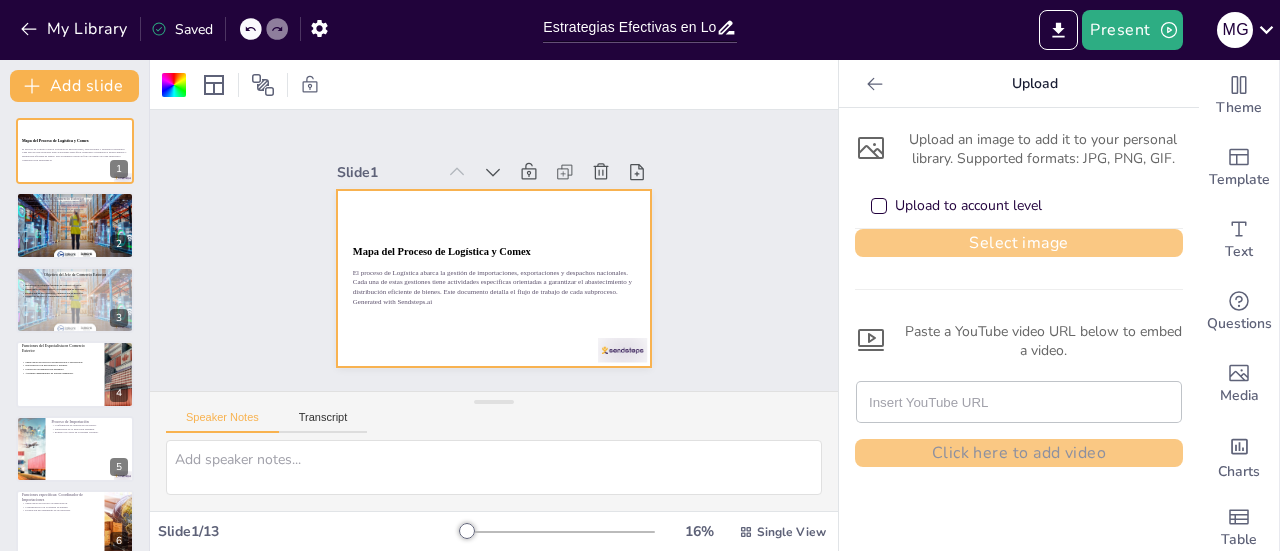 click on "Select image" at bounding box center [1019, 243] 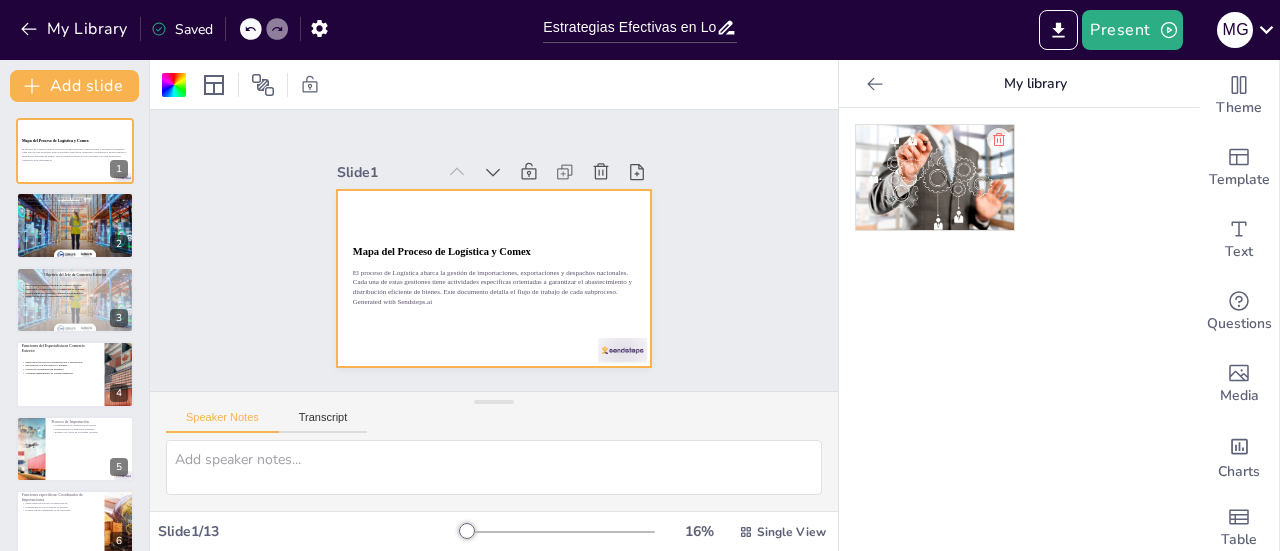 click at bounding box center (935, 177) 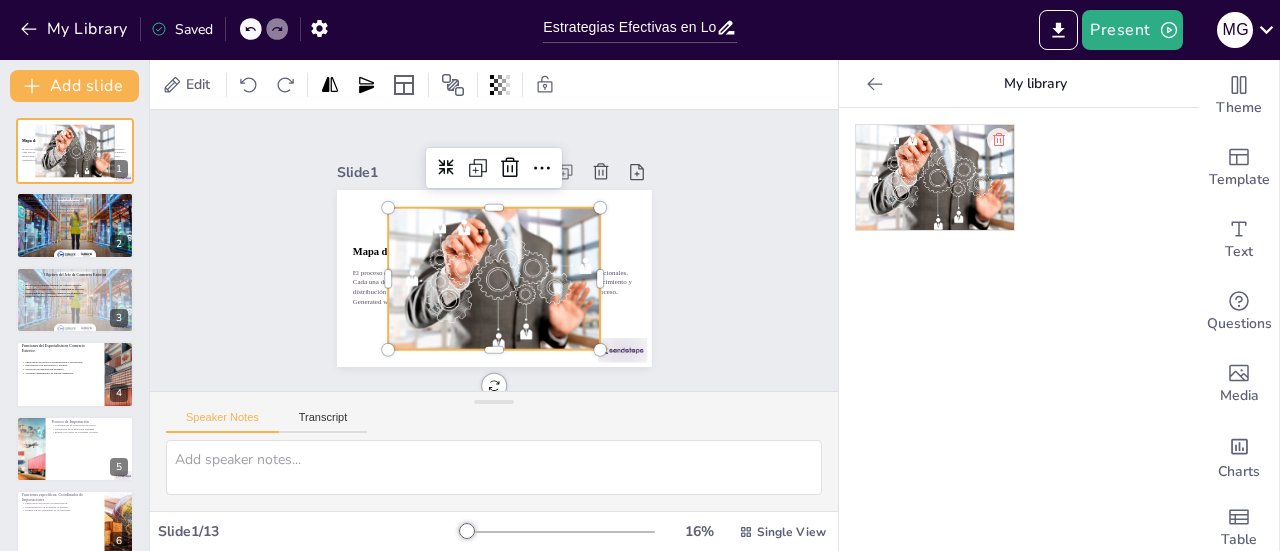 click at bounding box center (494, 279) 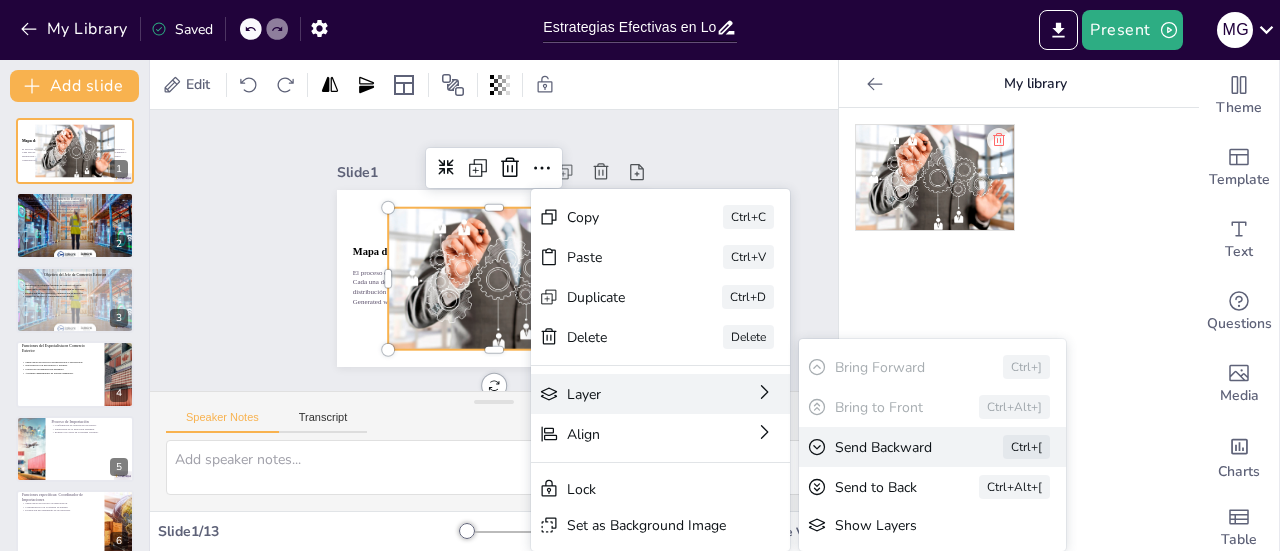 click on "Send Backward Ctrl+[" at bounding box center (1082, 557) 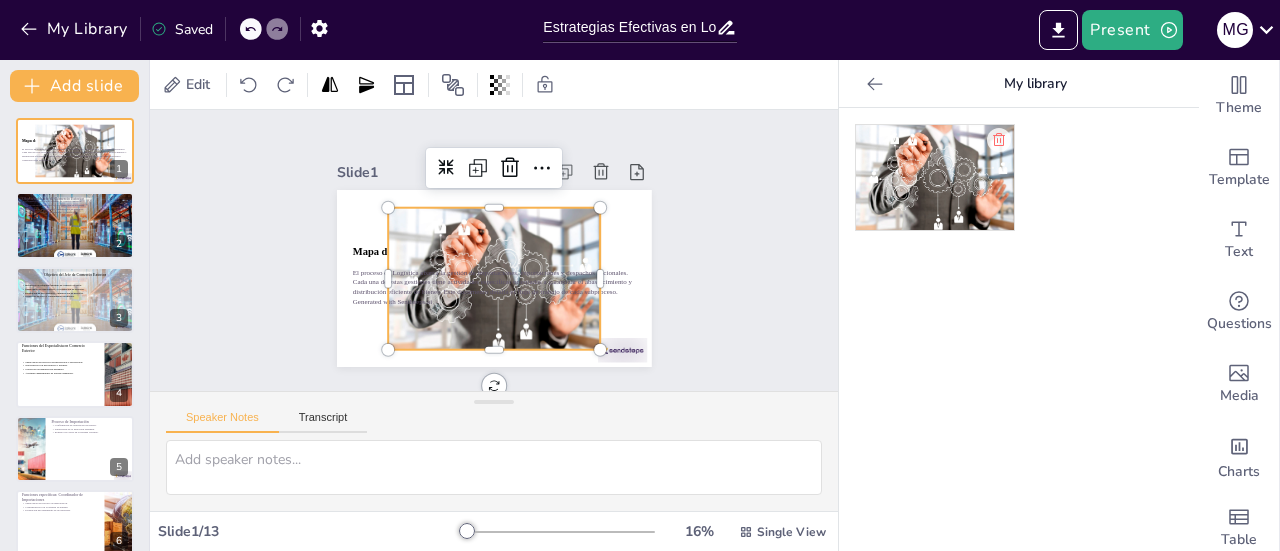 click at bounding box center [494, 279] 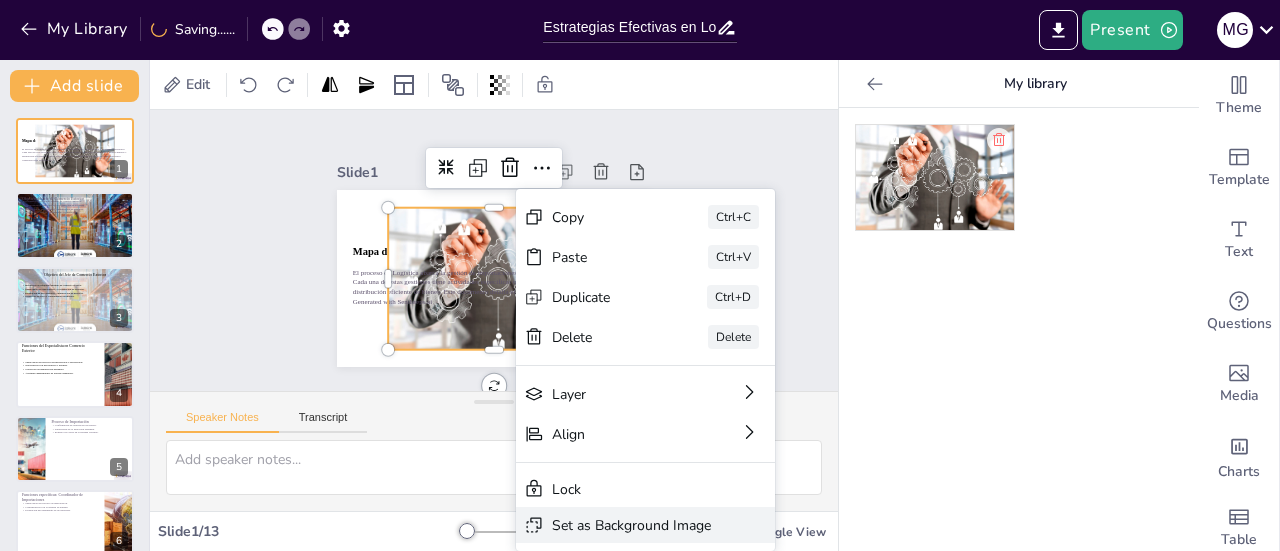 click on "Set as Background Image" at bounding box center [781, 635] 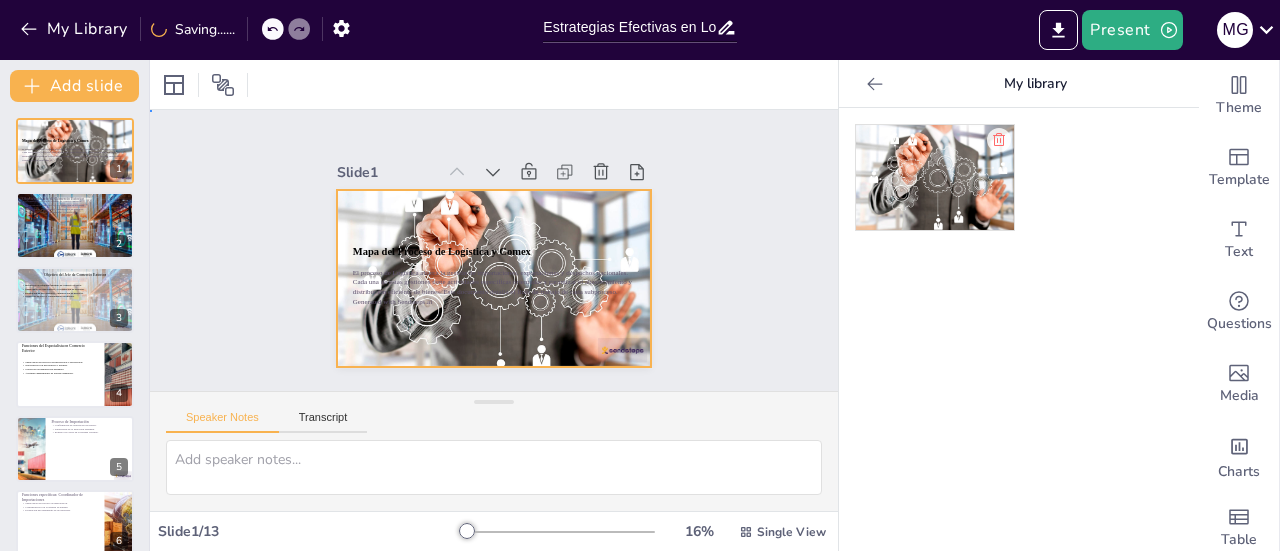 click at bounding box center [491, 279] 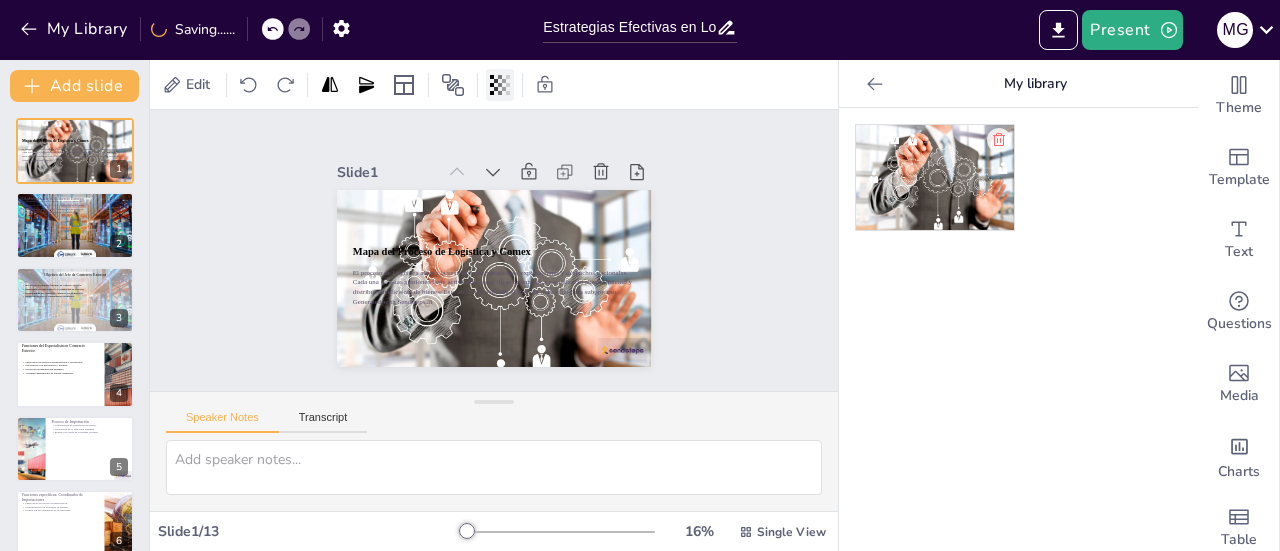 click 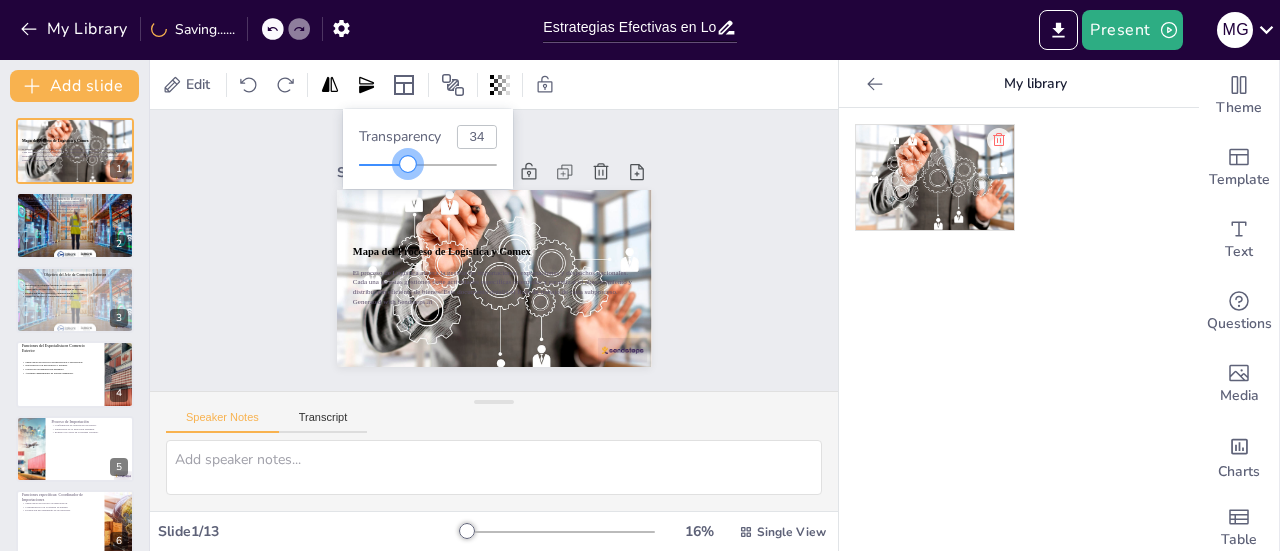 drag, startPoint x: 460, startPoint y: 164, endPoint x: 406, endPoint y: 163, distance: 54.00926 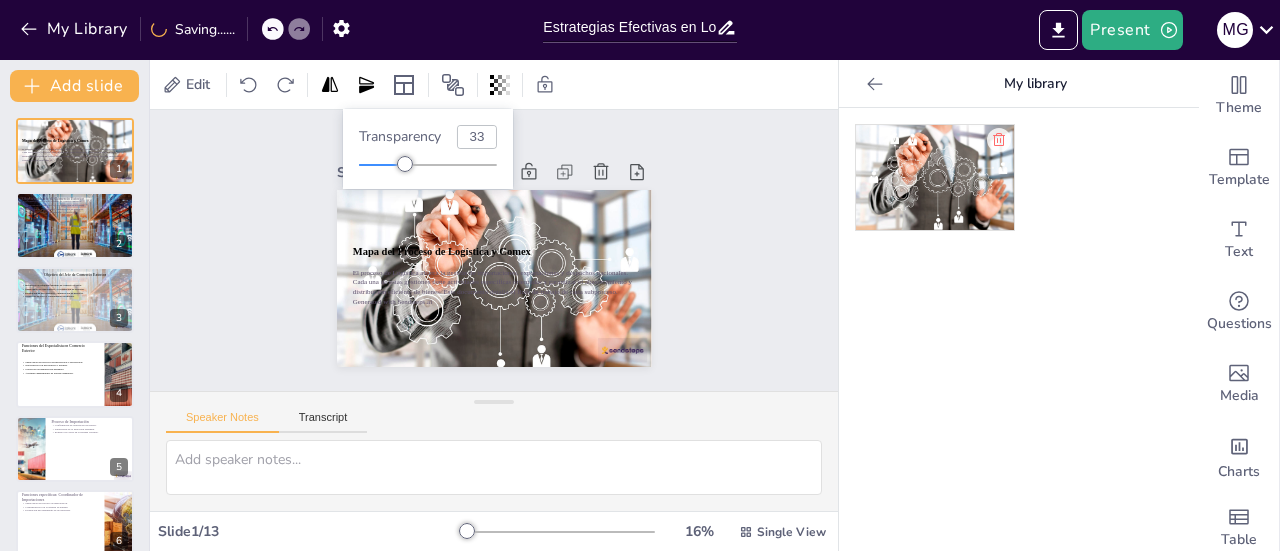 click at bounding box center (405, 164) 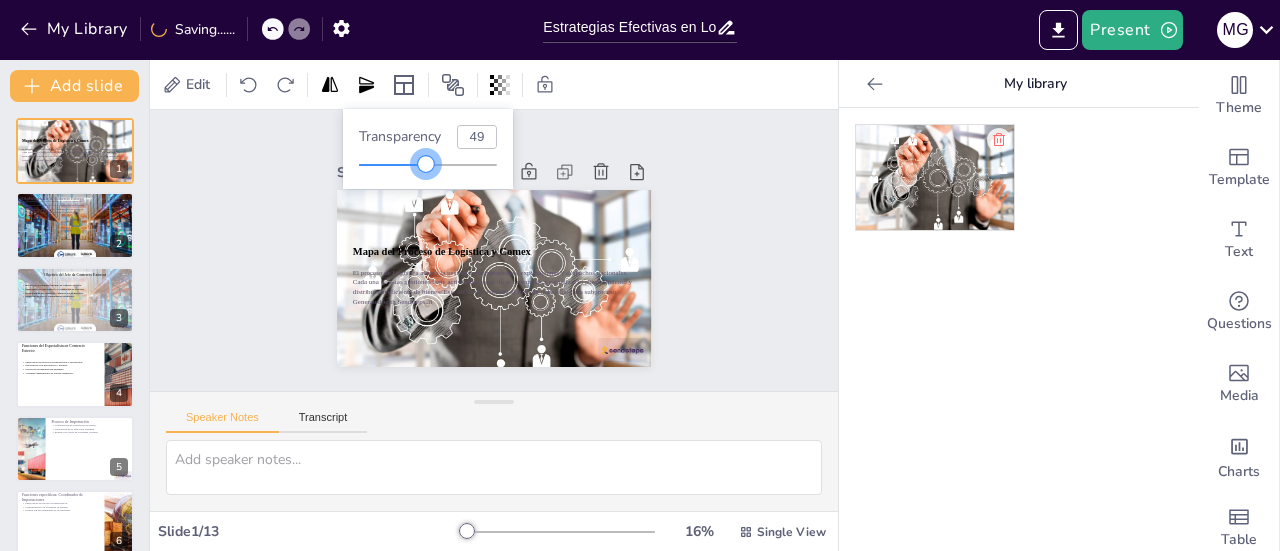 click at bounding box center (428, 165) 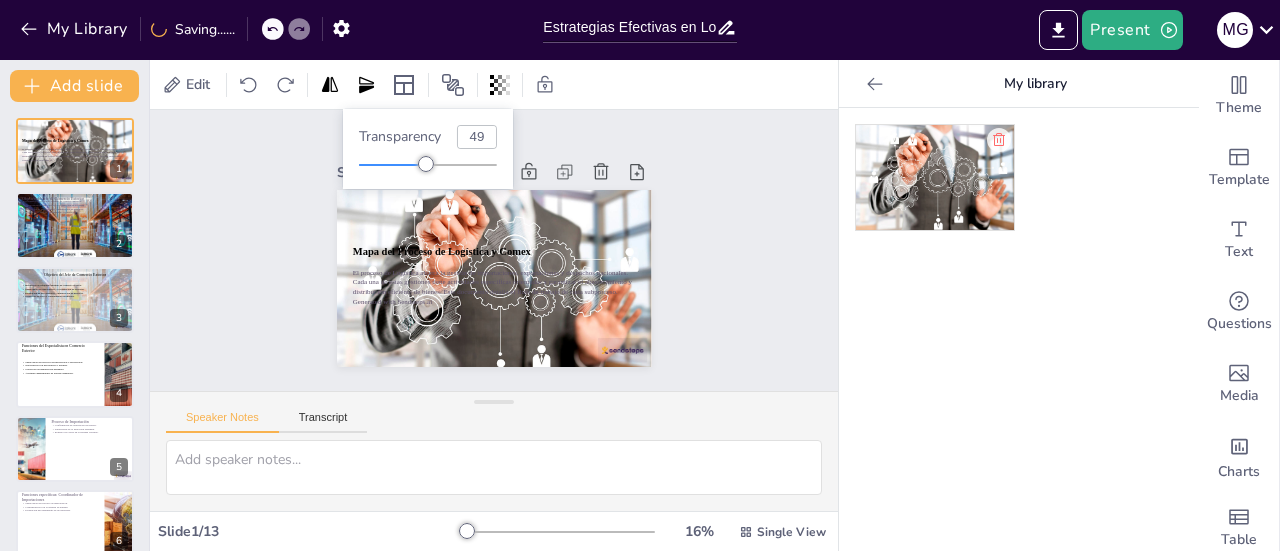 type on "41" 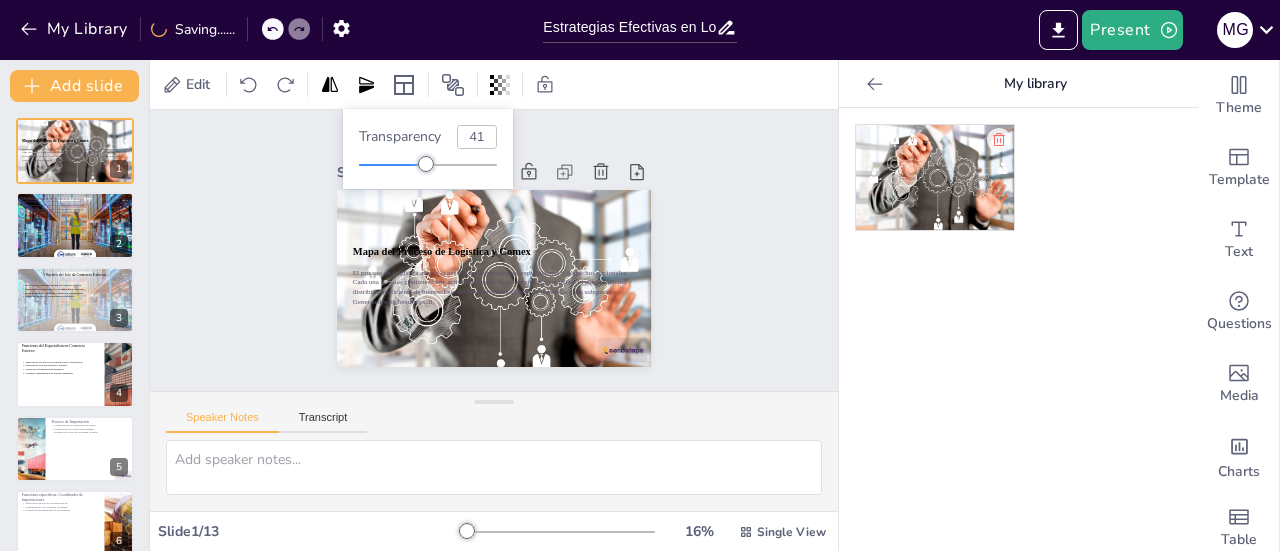 click at bounding box center [428, 165] 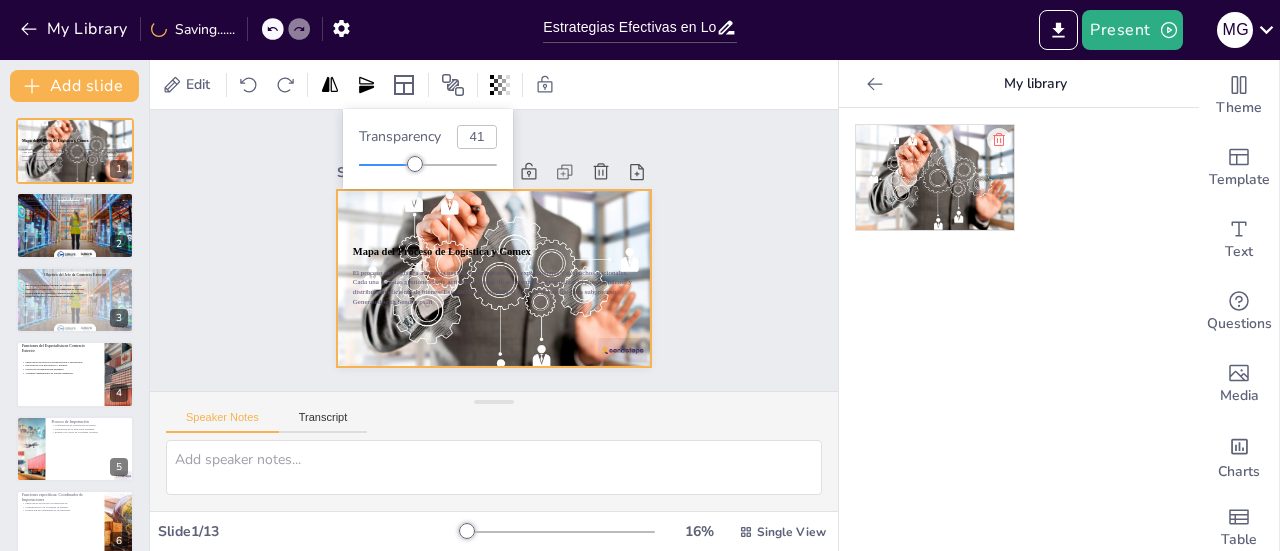 click at bounding box center (494, 279) 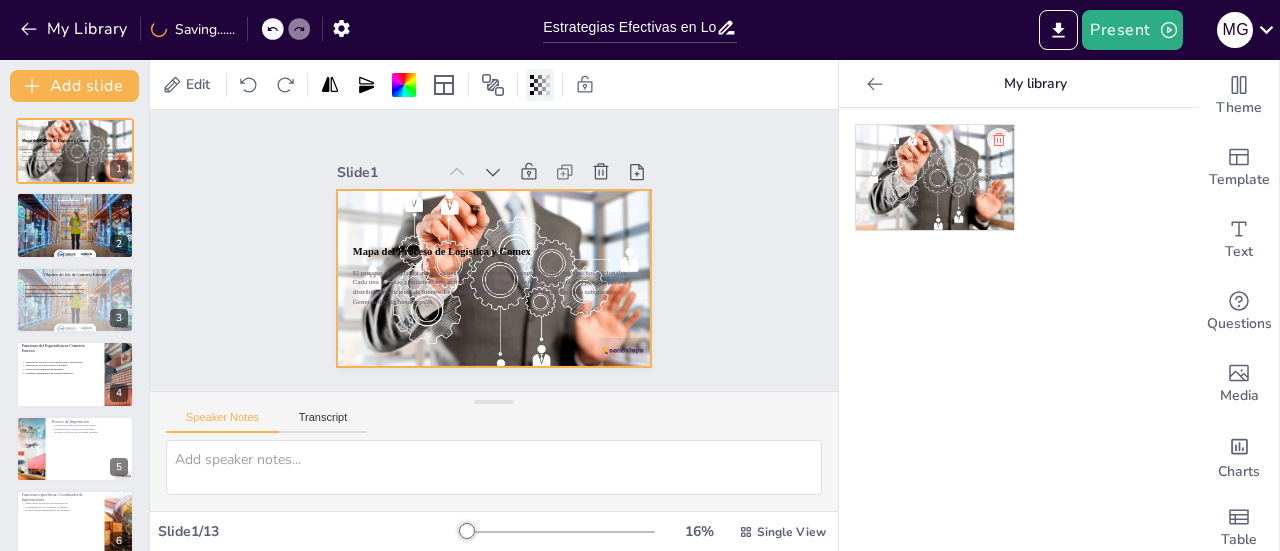 click 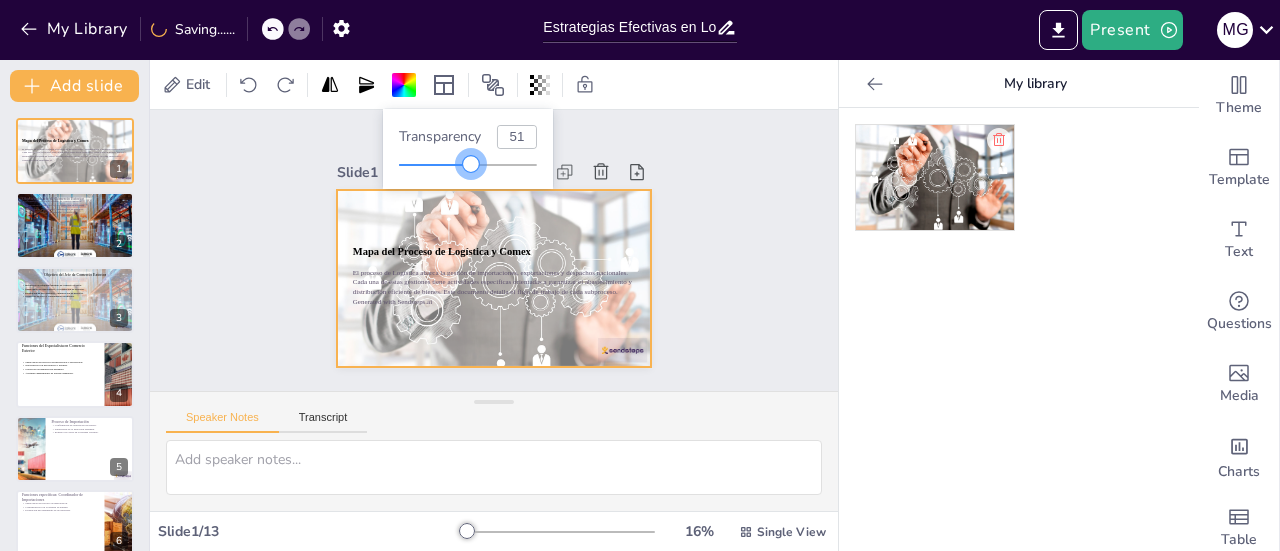 type on "49" 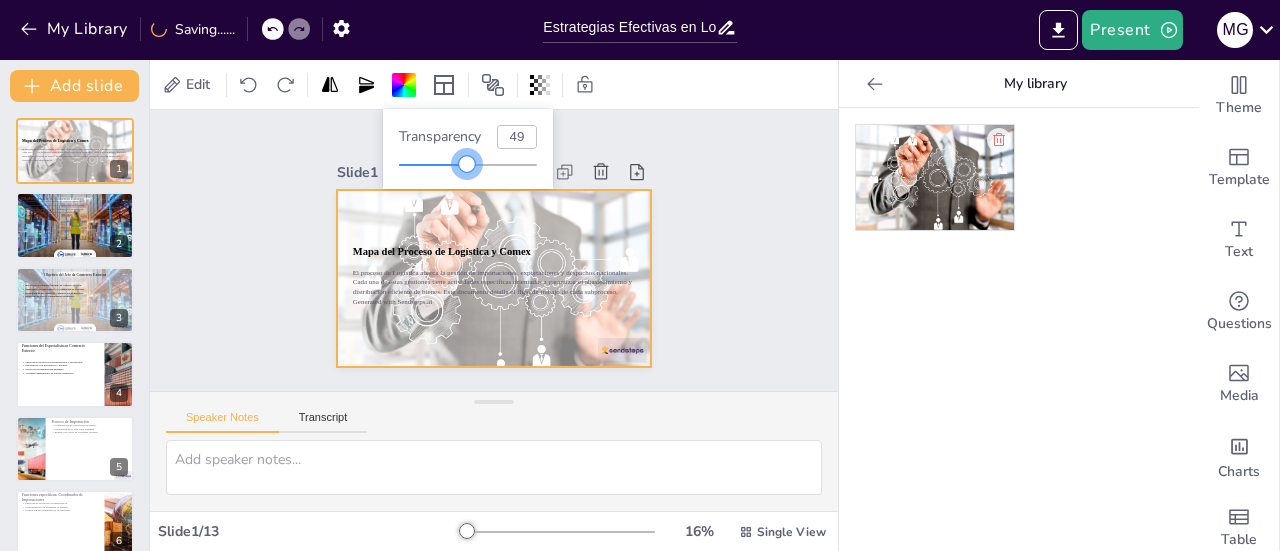 drag, startPoint x: 524, startPoint y: 167, endPoint x: 467, endPoint y: 167, distance: 57 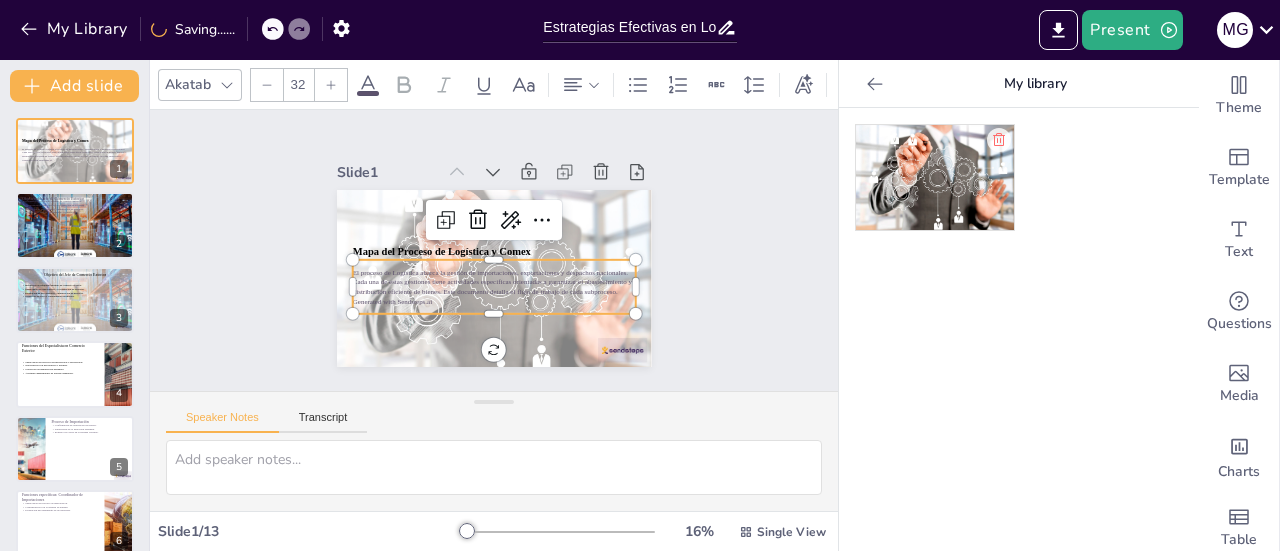 click on "El proceso de Logística abarca la gestión de importaciones, exportaciones y despachos nacionales. Cada una de estas gestiones tiene actividades específicas orientadas a garantizar el abastecimiento y distribución eficiente de bienes. Este documento detalla el flujo de trabajo de cada subproceso." at bounding box center (493, 281) 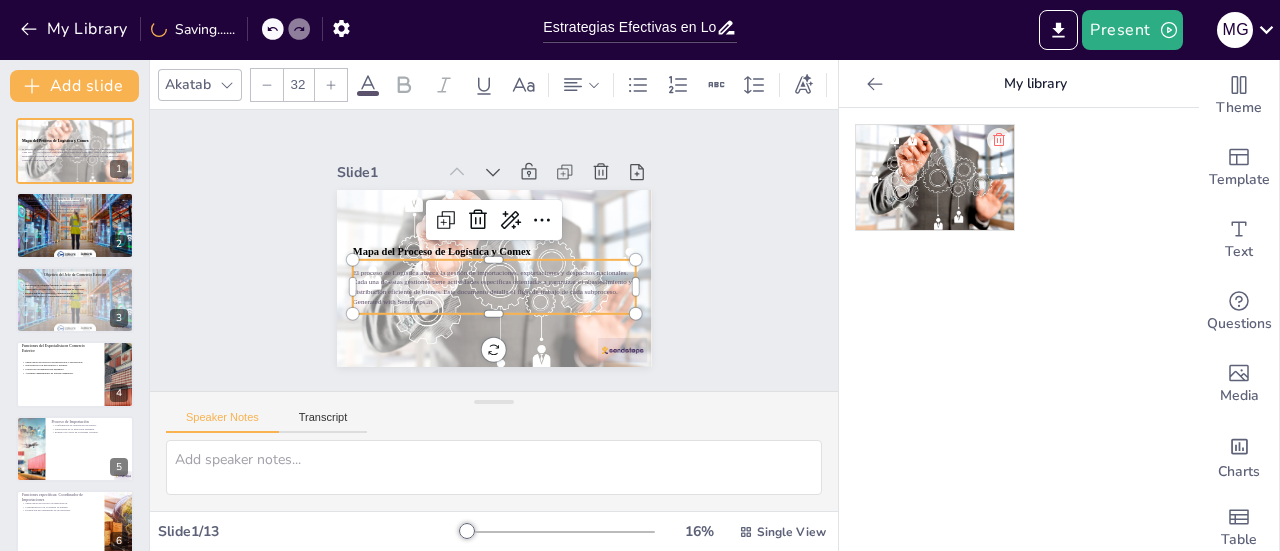 click 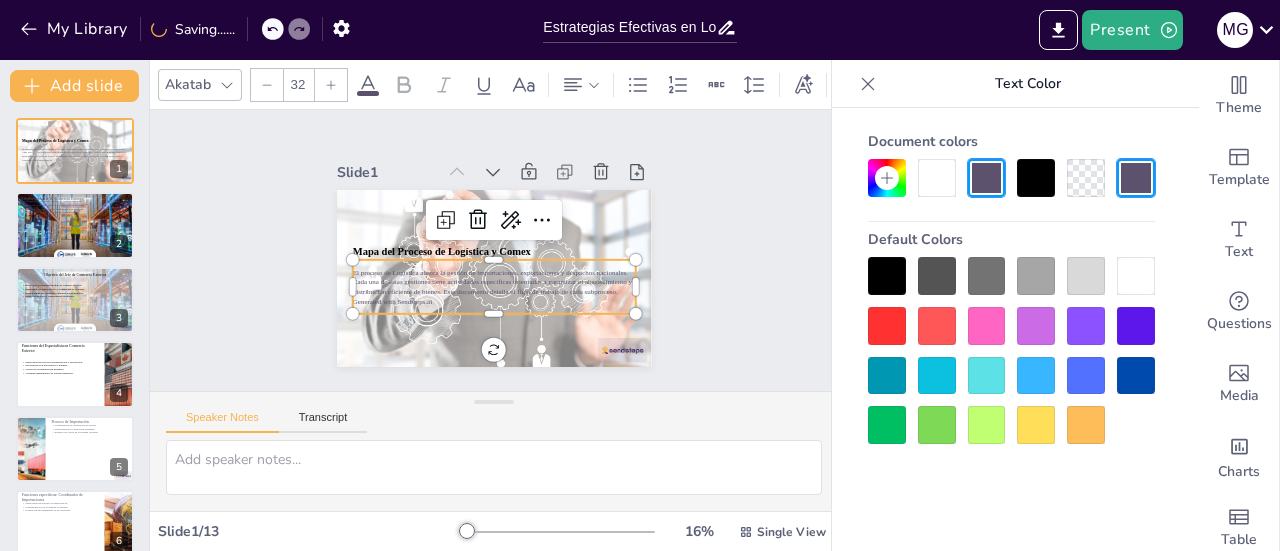 click at bounding box center [887, 276] 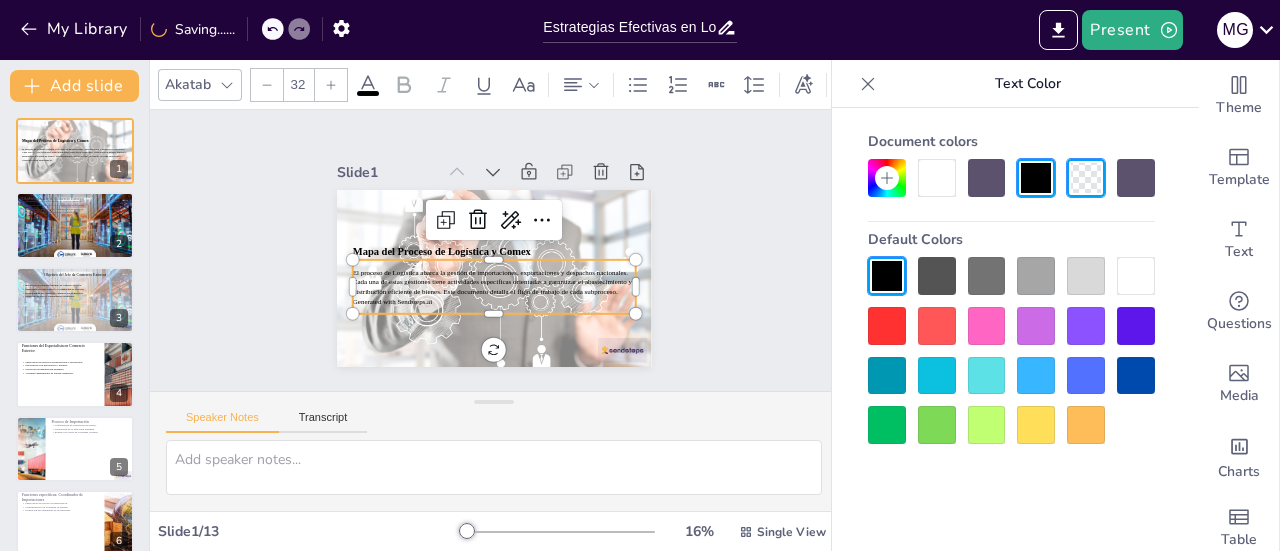 click at bounding box center [493, 251] 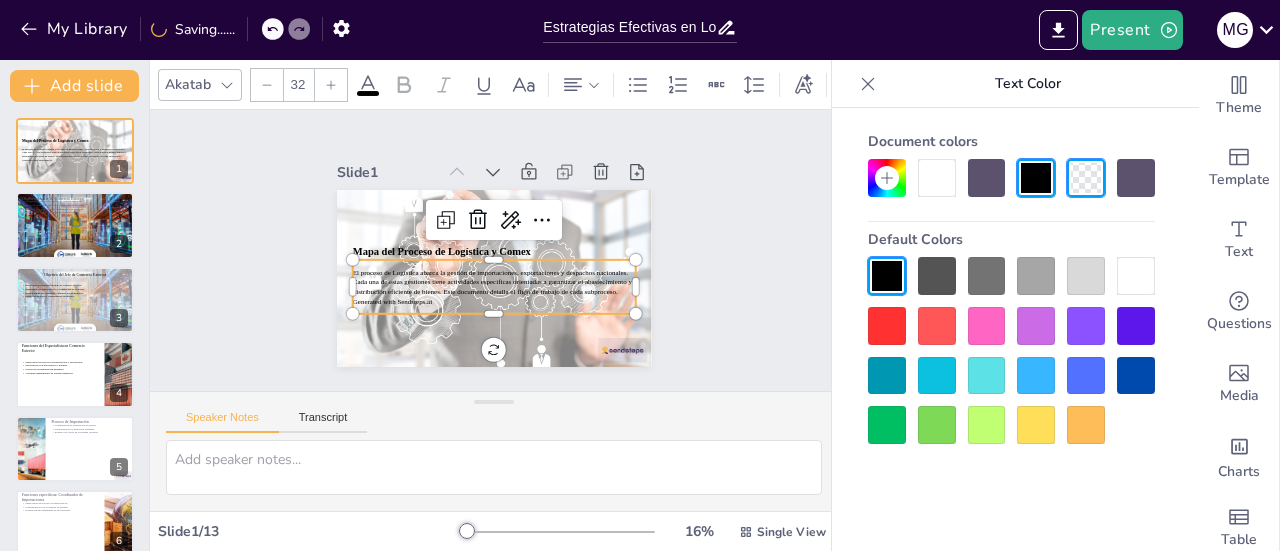click on "El proceso de Logística abarca la gestión de importaciones, exportaciones y despachos nacionales. Cada una de estas gestiones tiene actividades específicas orientadas a garantizar el abastecimiento y distribución eficiente de bienes. Este documento detalla el flujo de trabajo de cada subproceso. Generated with Sendsteps.ai" at bounding box center (493, 287) 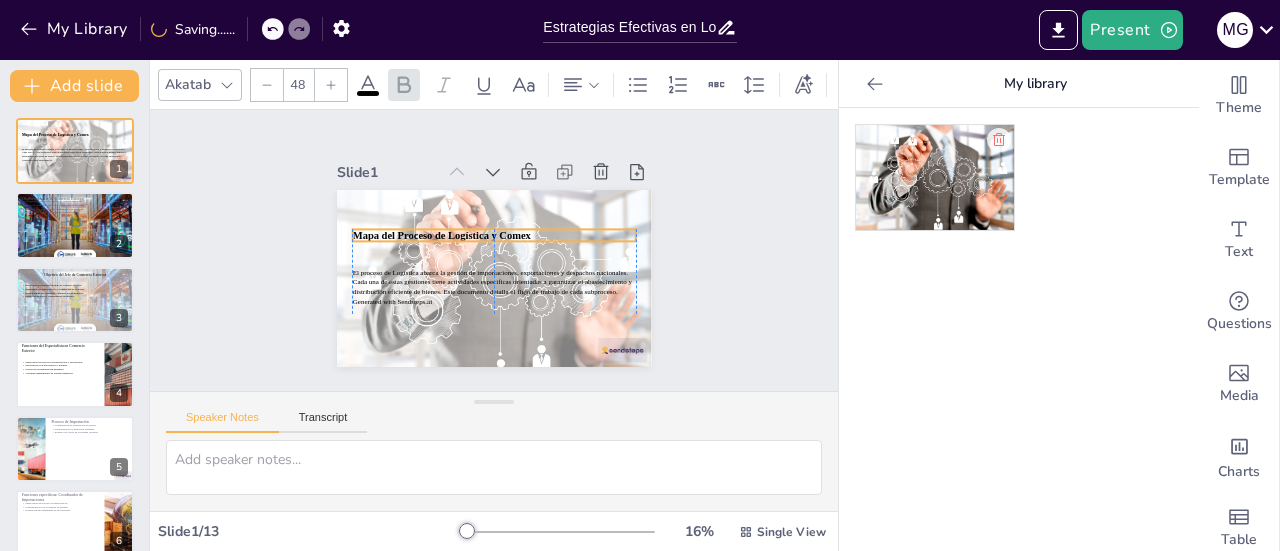 drag, startPoint x: 521, startPoint y: 242, endPoint x: 522, endPoint y: 226, distance: 16.03122 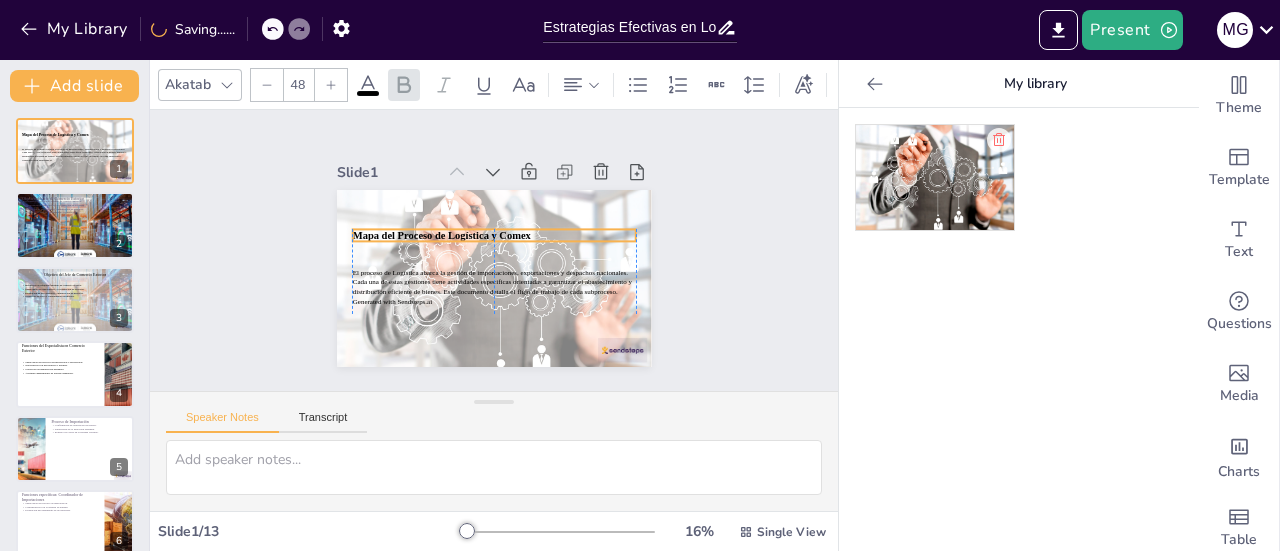 click on "Mapa del Proceso de Logística y Comex" at bounding box center [493, 235] 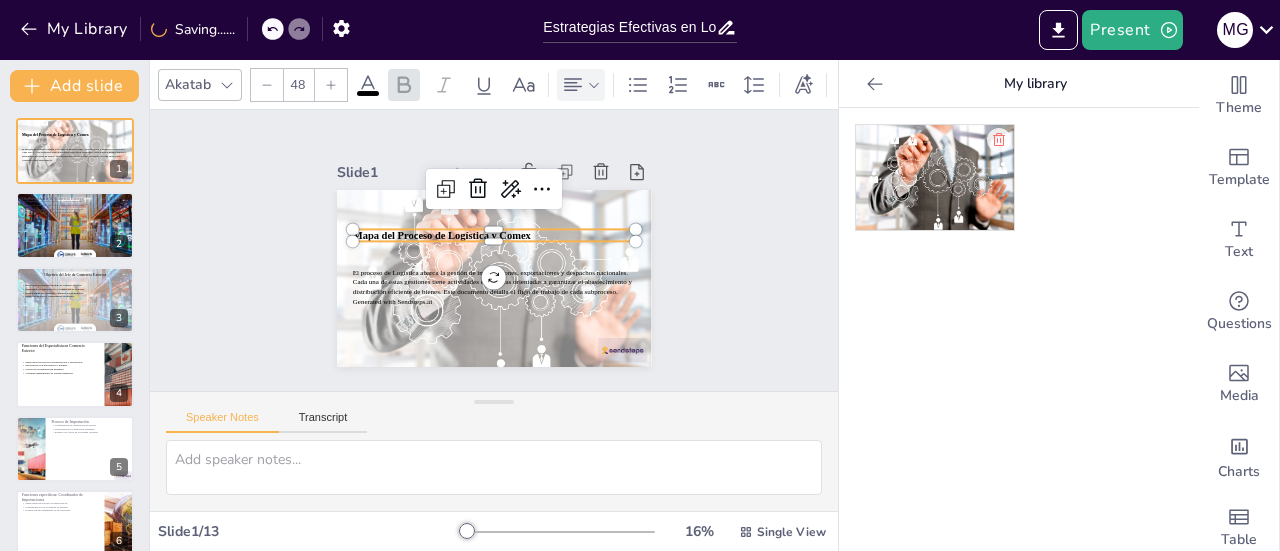 click 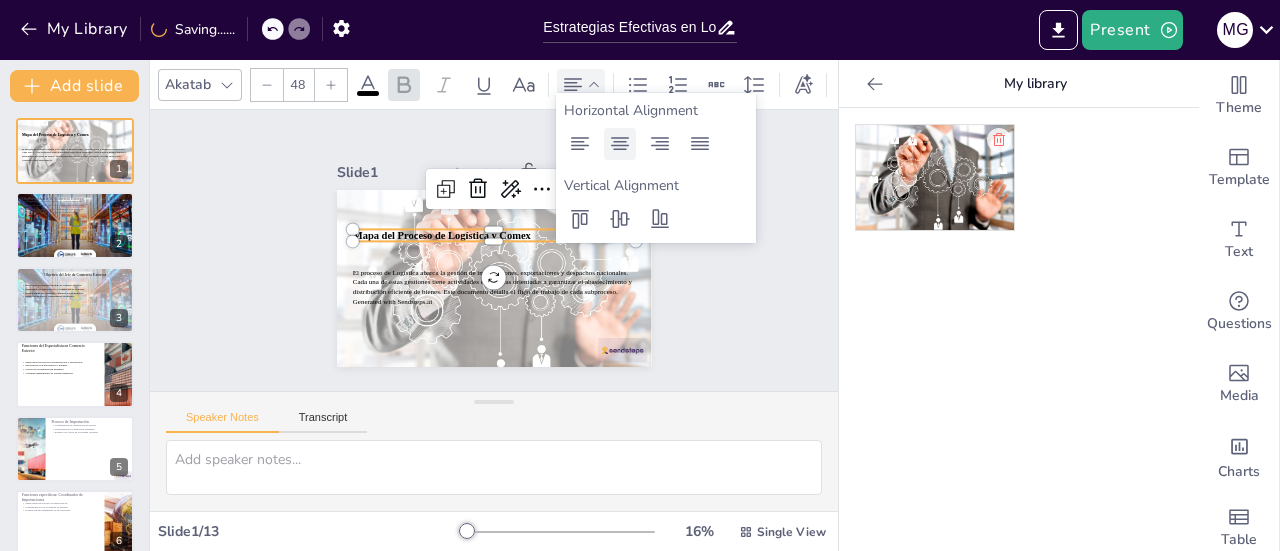 click 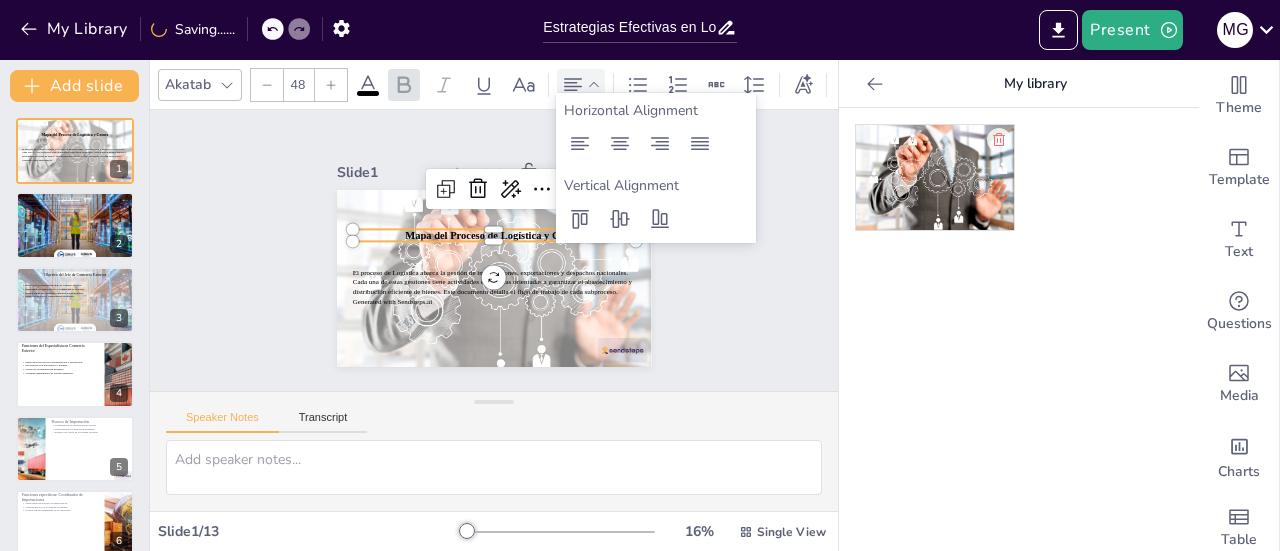 click on "Slide  1 Mapa del Proceso de Logística y Comex El proceso de Logística abarca la gestión de importaciones, exportaciones y despachos nacionales. Cada una de estas gestiones tiene actividades específicas orientadas a garantizar el abastecimiento y distribución eficiente de bienes. Este documento detalla el flujo de trabajo de cada subproceso. Generated with Sendsteps.ai Slide  2 Objetivo del Jefe de Comercio Exterior Definición de estrategia integral de comercio exterior. Supervisión de especialistas y coordinación de acciones. Evaluación de proveedores y optimización de procesos. Monitoreo de KPIs y cumplimiento normativo. Slide  3 Objetivo del Jefe de Comercio Exterior Definición de estrategia integral de comercio exterior. Supervisión de especialistas y coordinación de acciones. Evaluación de proveedores y optimización de procesos. Monitoreo de KPIs y cumplimiento normativo. Slide  4 Funciones del Especialista en Comercio Exterior Supervisión de procesos de importación y exportación. 5 6 7" at bounding box center (494, 250) 